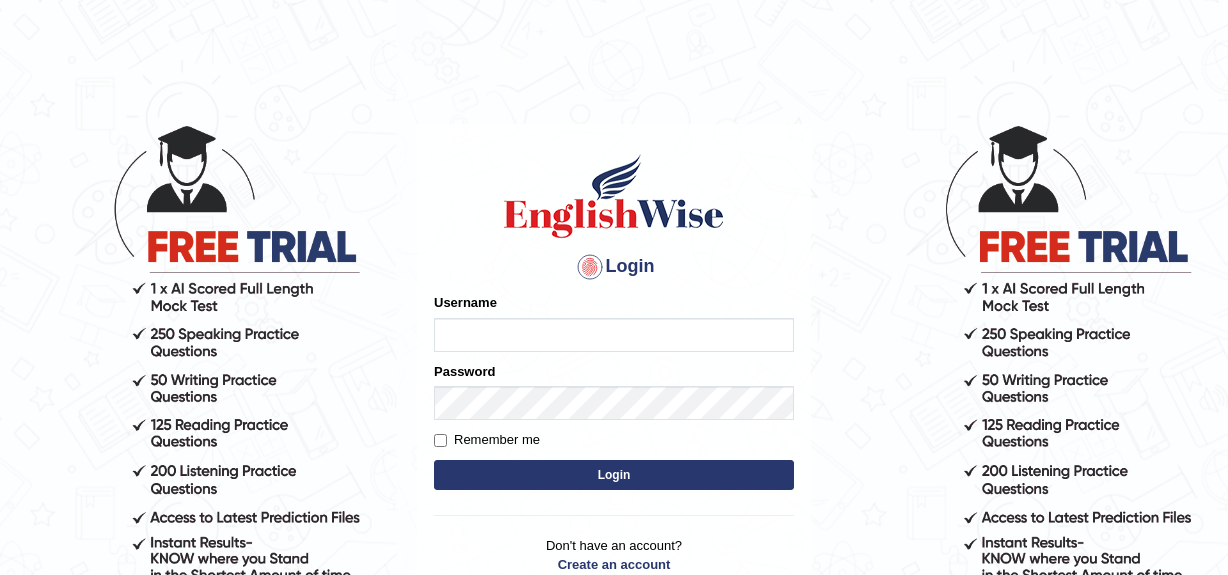 scroll, scrollTop: 0, scrollLeft: 0, axis: both 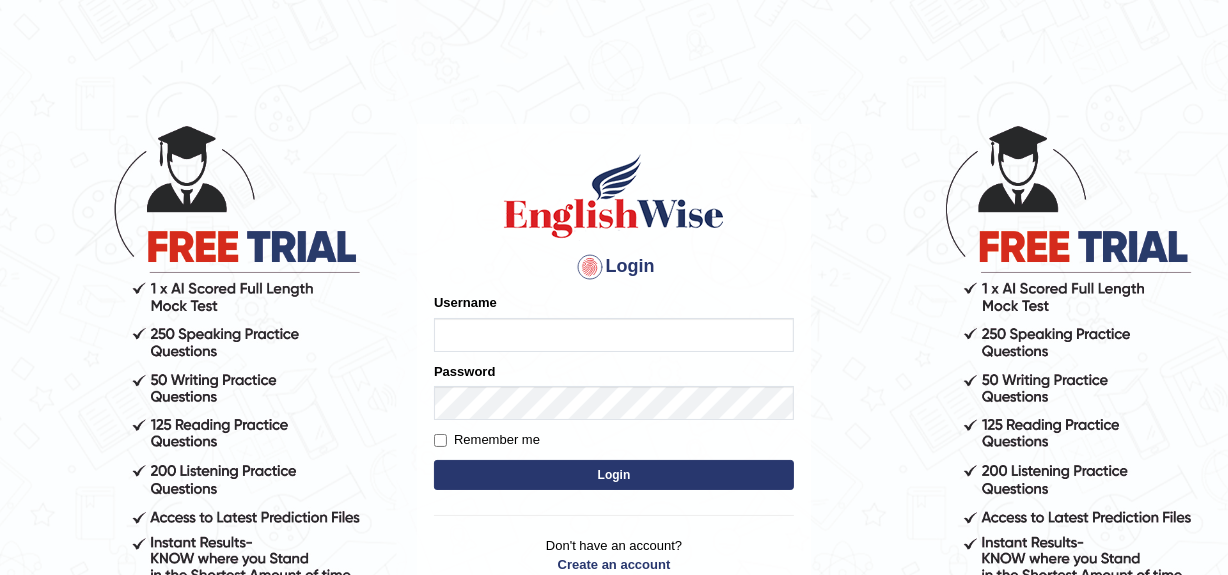 type on "MoneelS" 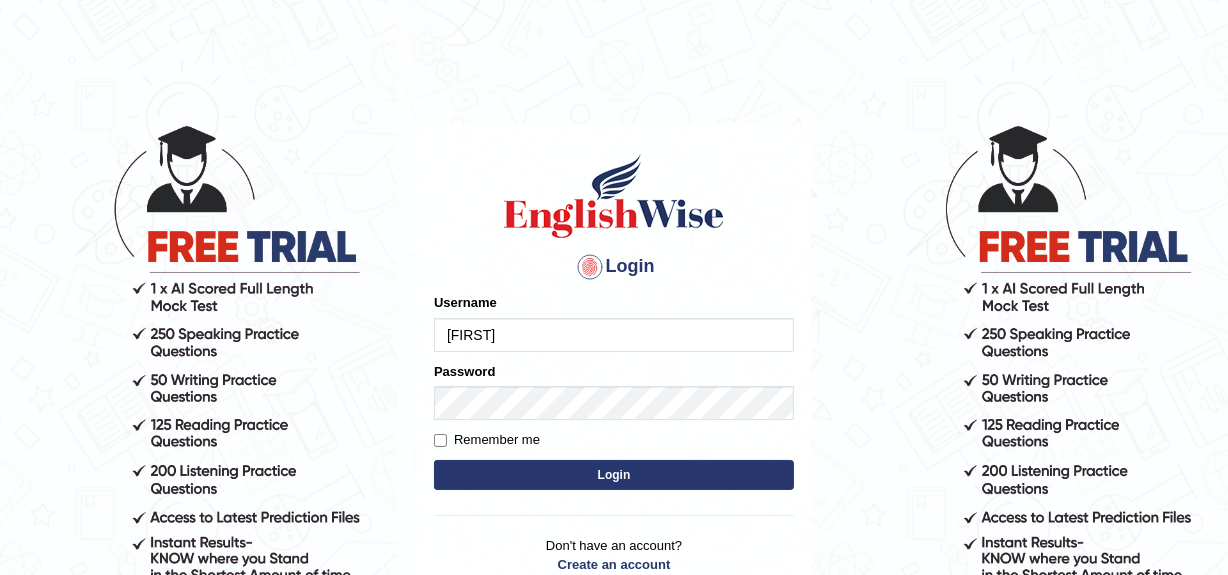 click on "Login" at bounding box center [614, 475] 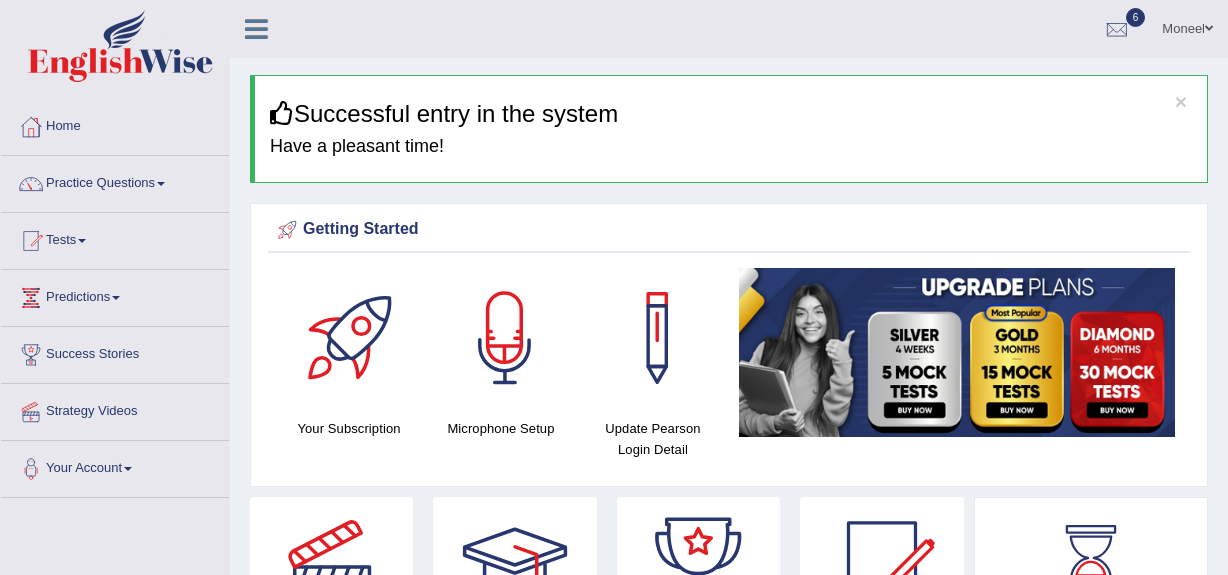 scroll, scrollTop: 0, scrollLeft: 0, axis: both 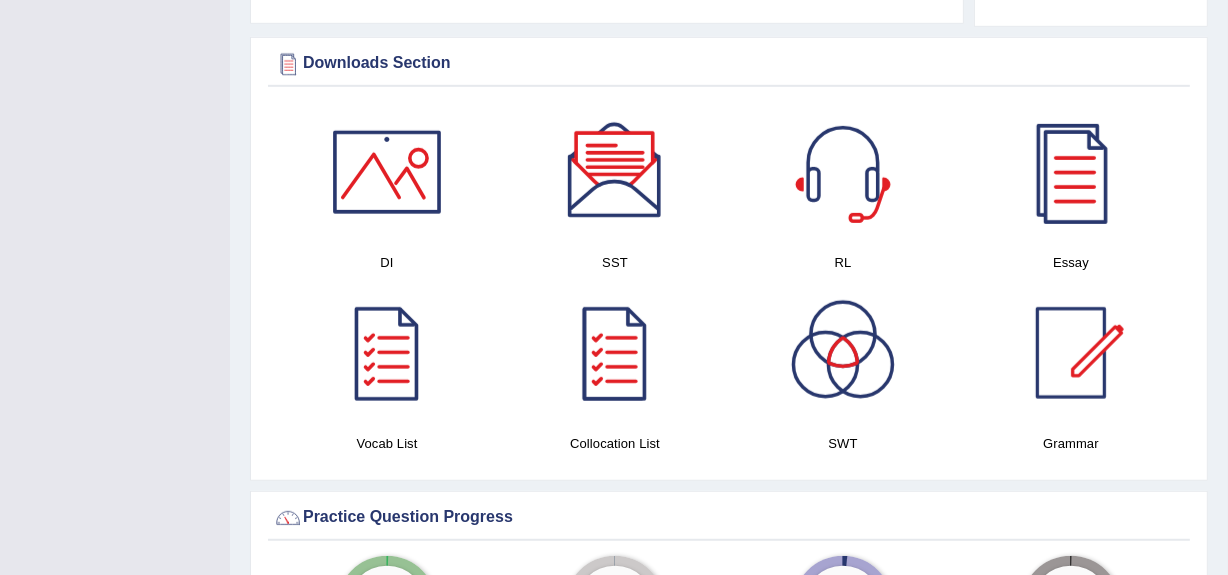 click at bounding box center (387, 172) 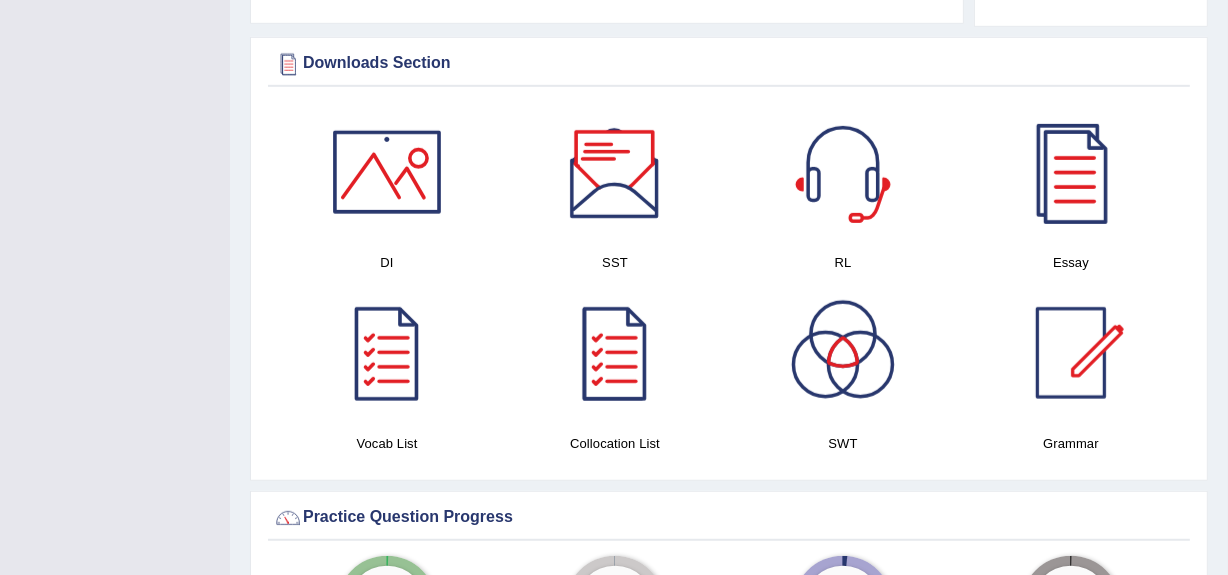 click at bounding box center (615, 172) 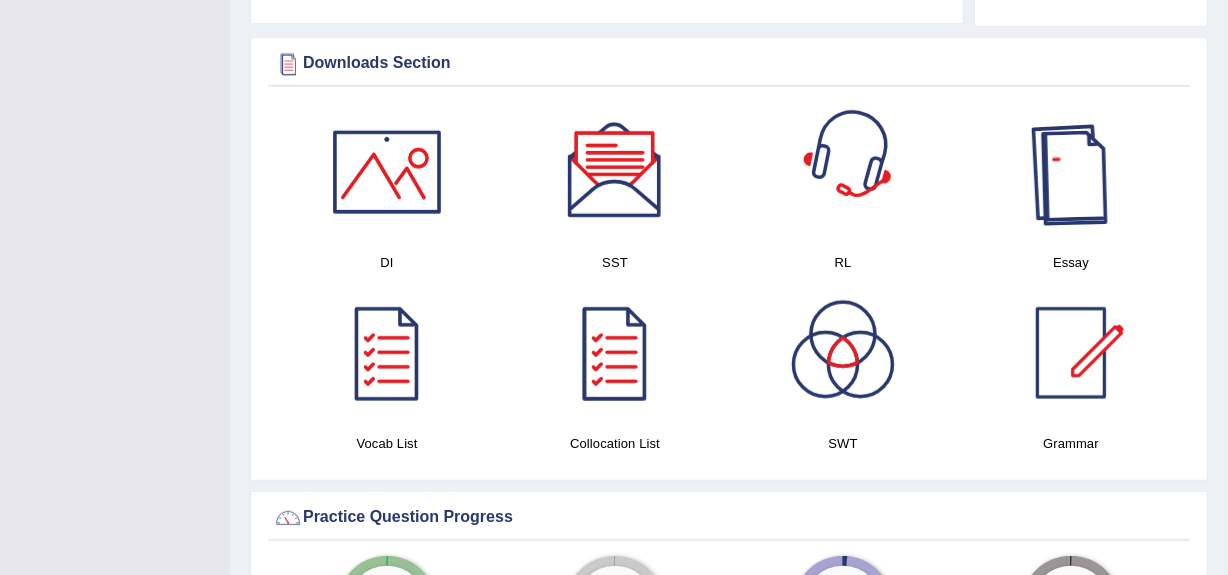 click at bounding box center [1071, 172] 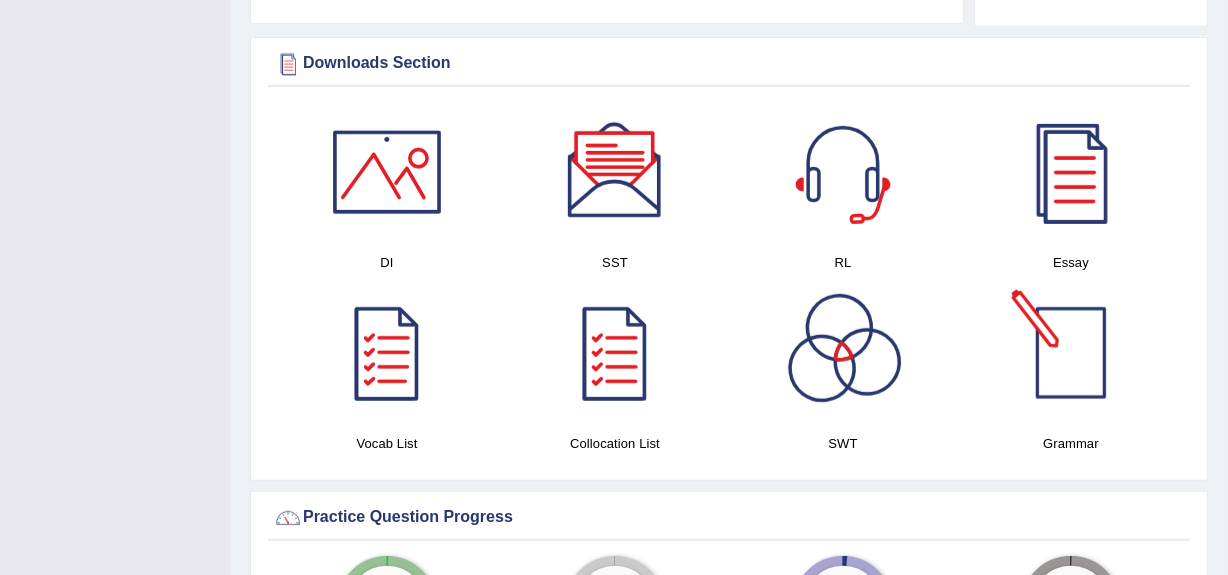 click at bounding box center (843, 172) 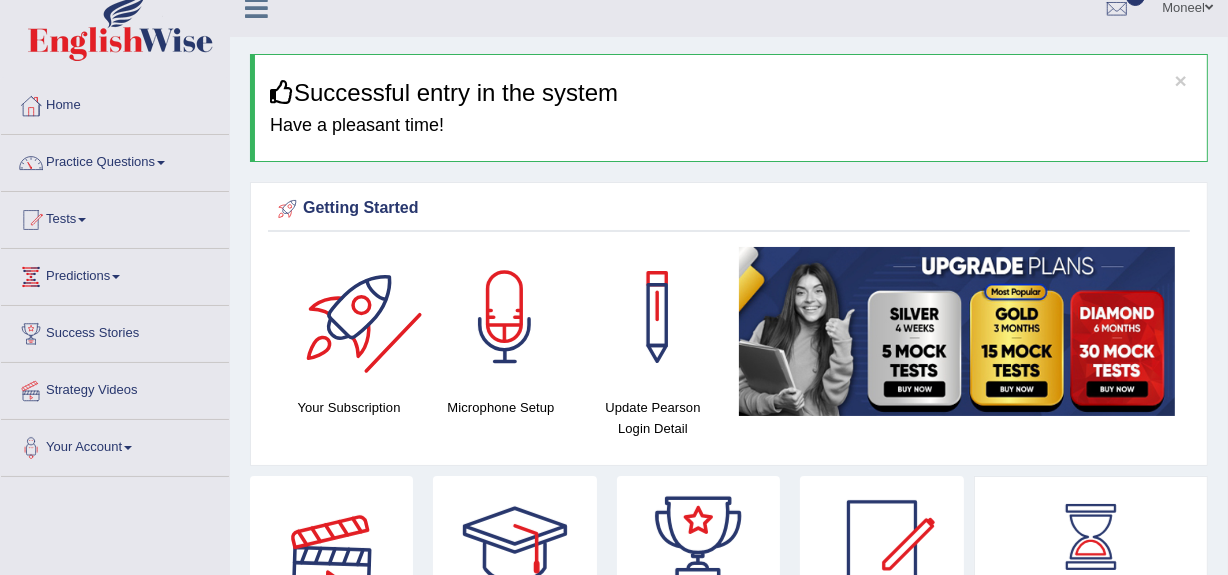 scroll, scrollTop: 0, scrollLeft: 0, axis: both 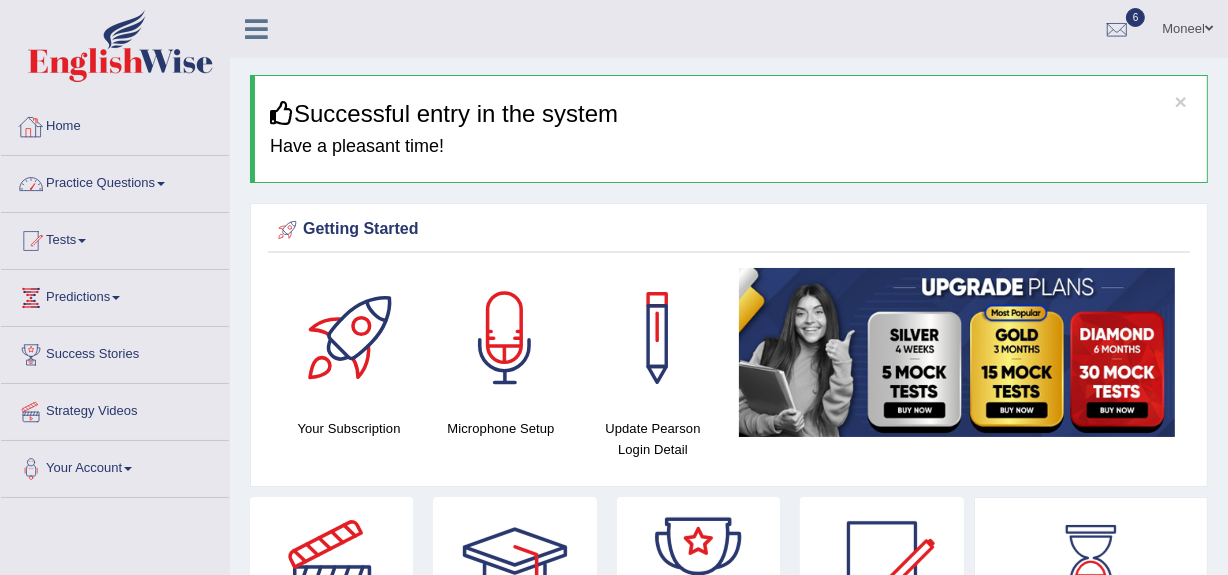click on "Home" at bounding box center (115, 124) 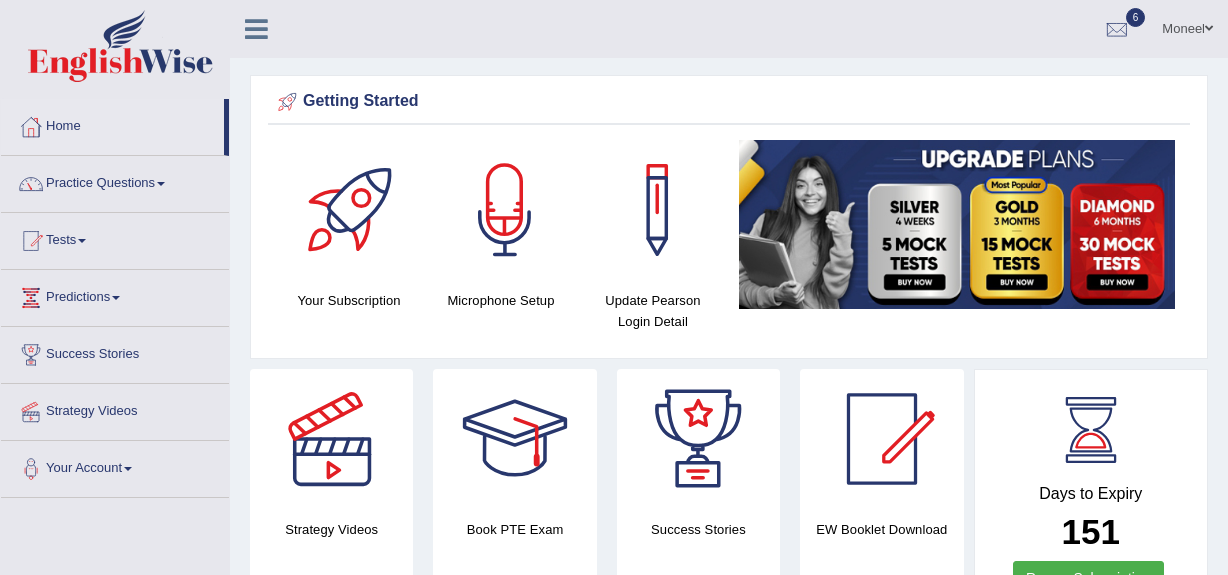 scroll, scrollTop: 0, scrollLeft: 0, axis: both 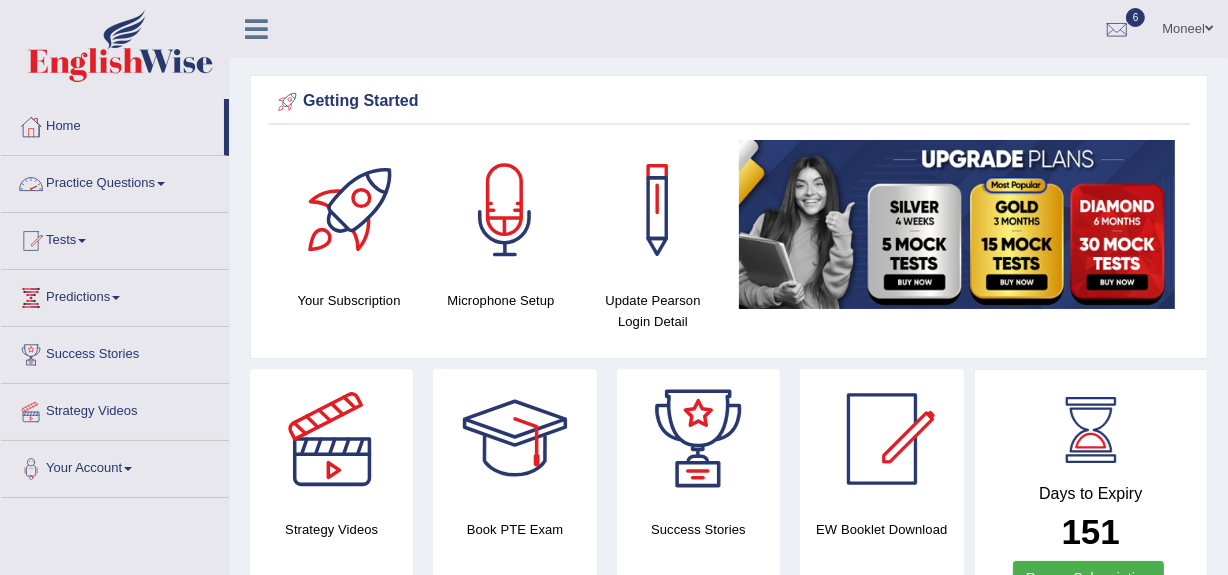click on "Practice Questions" at bounding box center [115, 181] 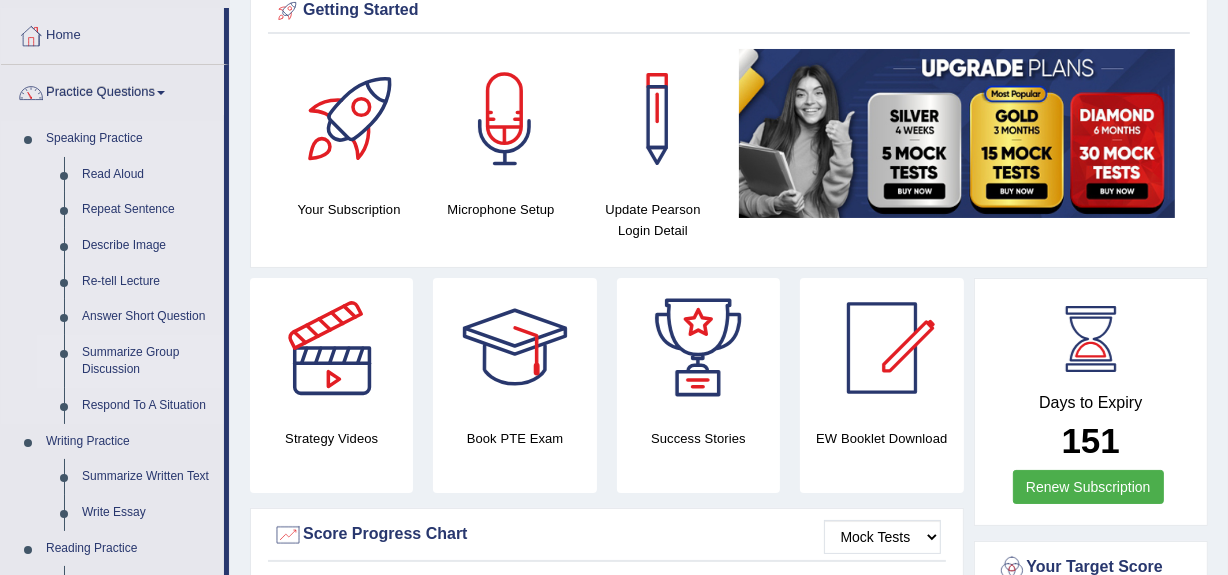 scroll, scrollTop: 92, scrollLeft: 0, axis: vertical 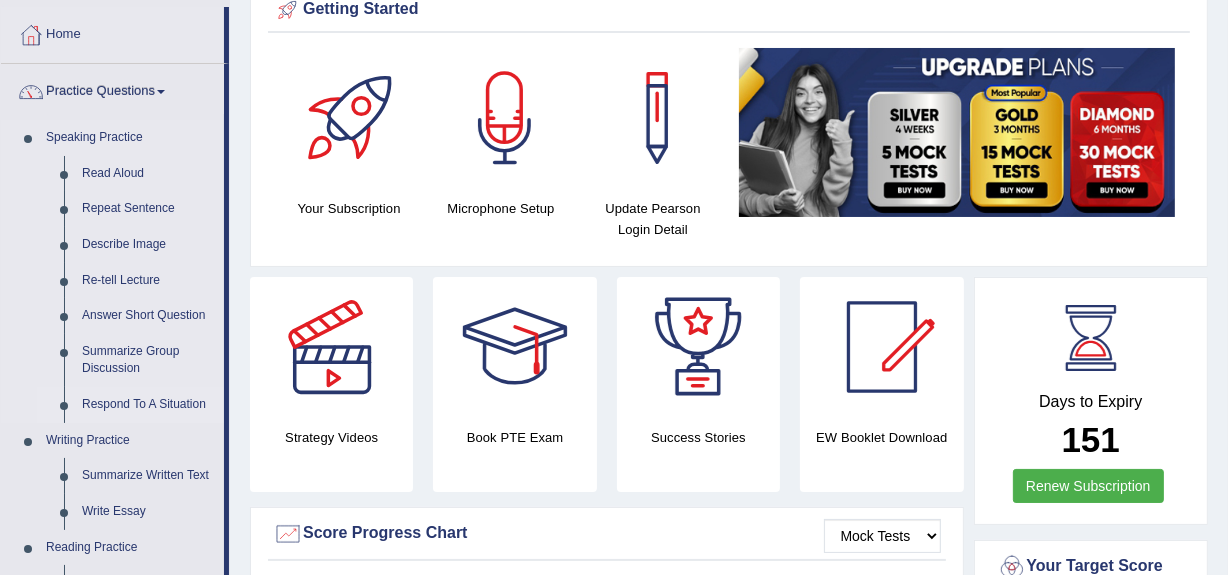 click on "Respond To A Situation" at bounding box center [148, 405] 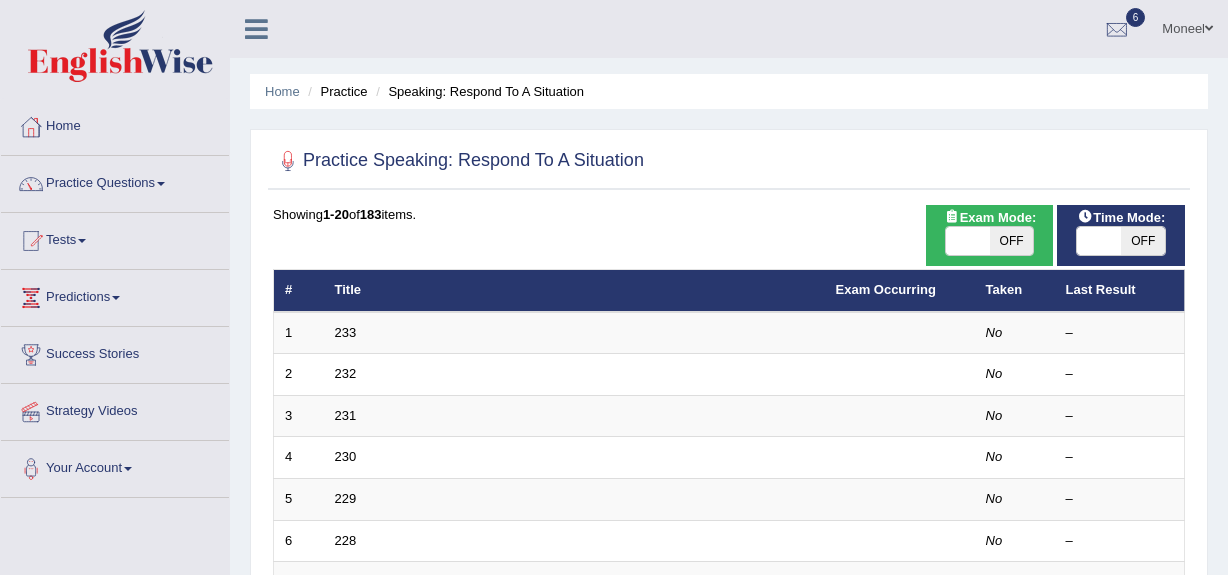 scroll, scrollTop: 0, scrollLeft: 0, axis: both 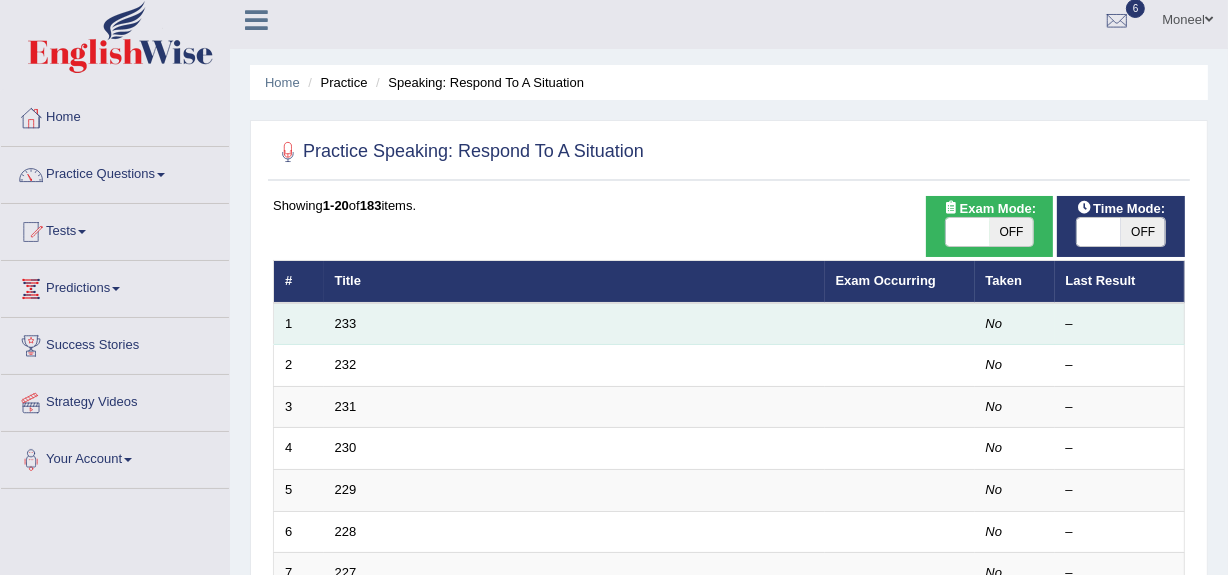 click on "233" at bounding box center (574, 324) 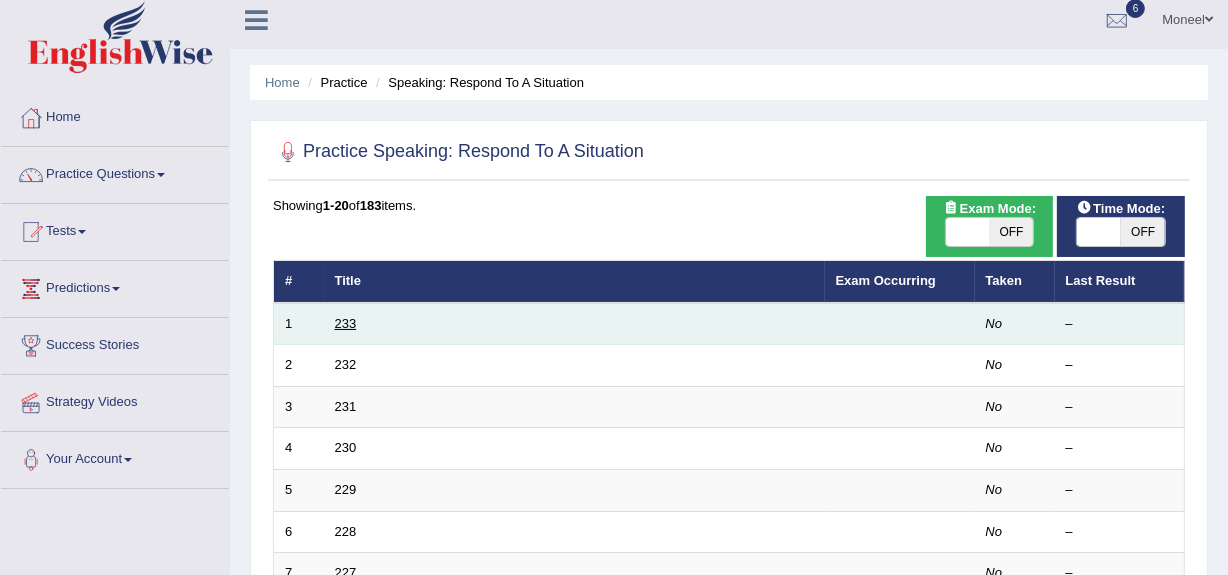 click on "233" at bounding box center [346, 323] 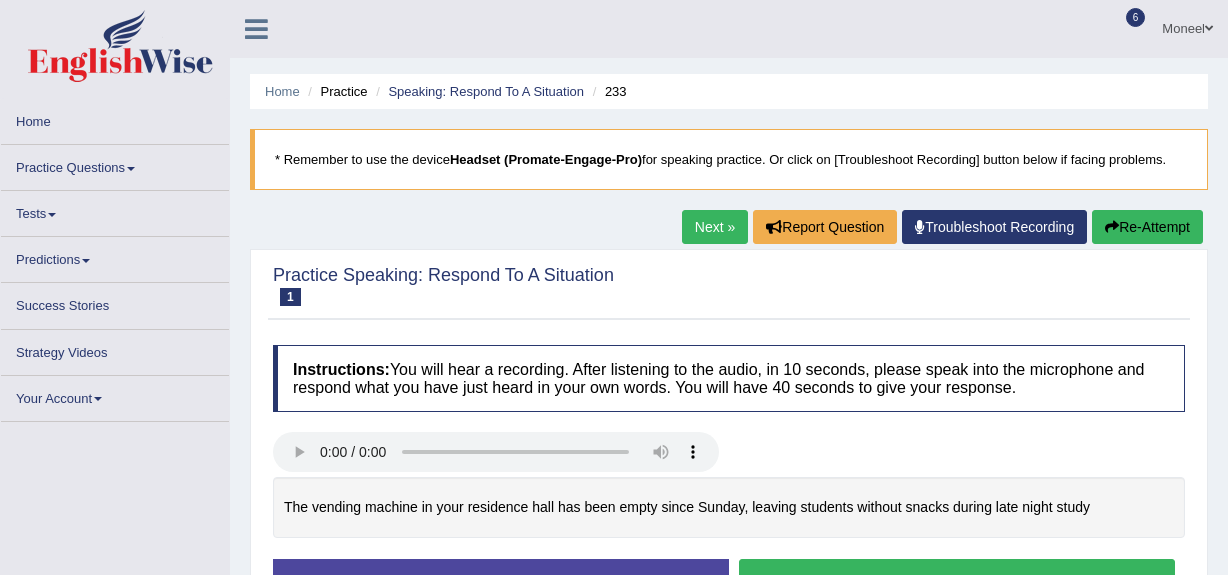 scroll, scrollTop: 0, scrollLeft: 0, axis: both 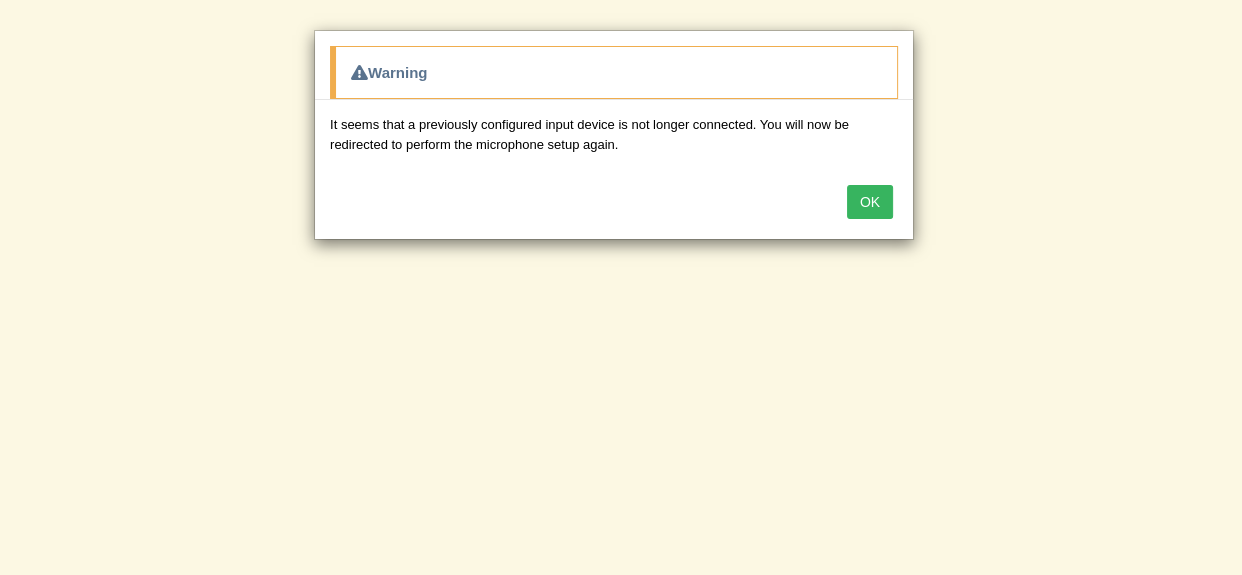 click on "OK" at bounding box center (870, 202) 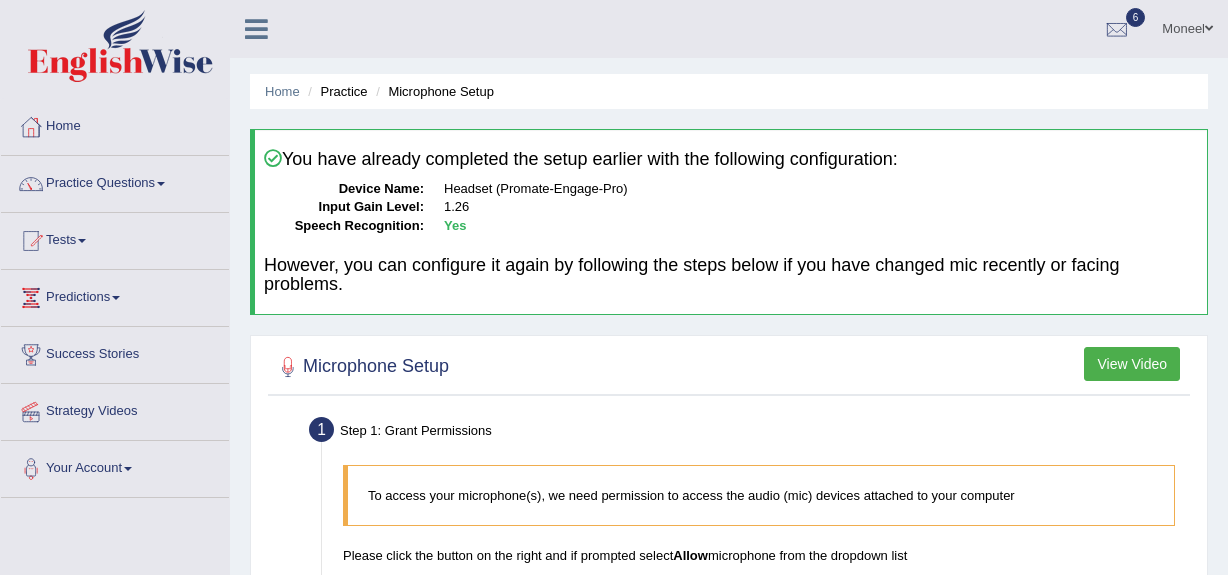 scroll, scrollTop: 0, scrollLeft: 0, axis: both 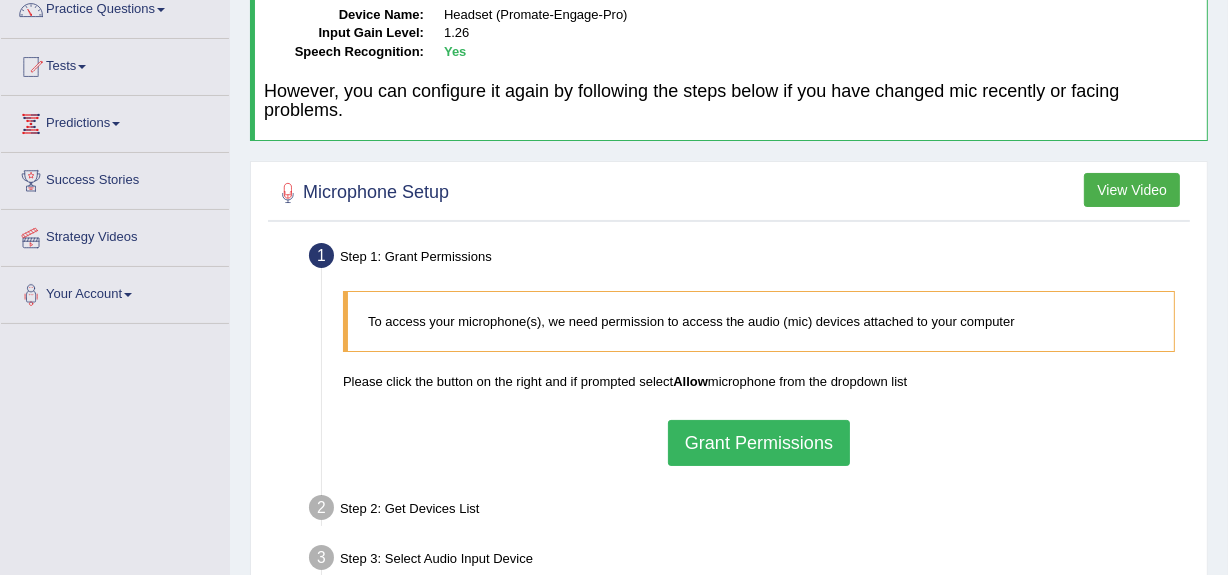 click on "Grant Permissions" at bounding box center [759, 443] 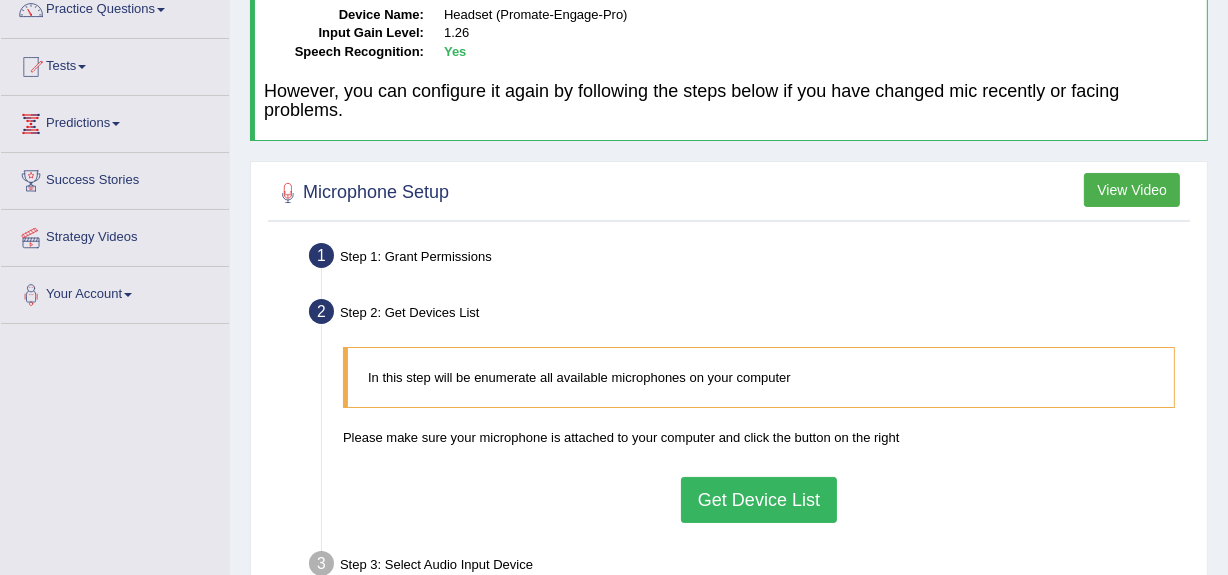 click on "Get Device List" at bounding box center (759, 500) 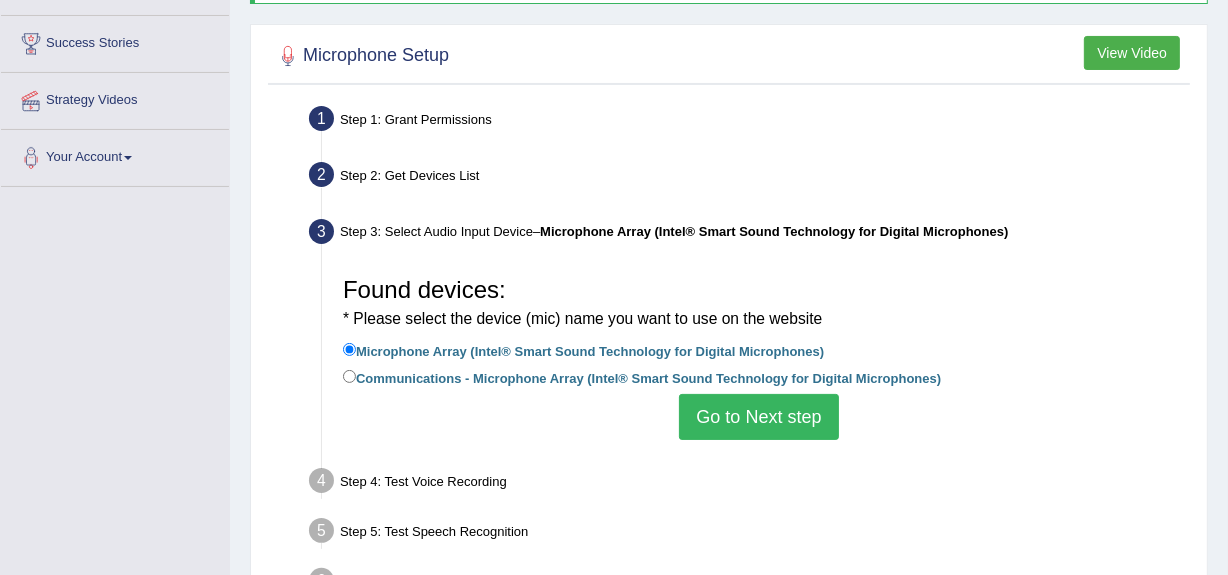 scroll, scrollTop: 312, scrollLeft: 0, axis: vertical 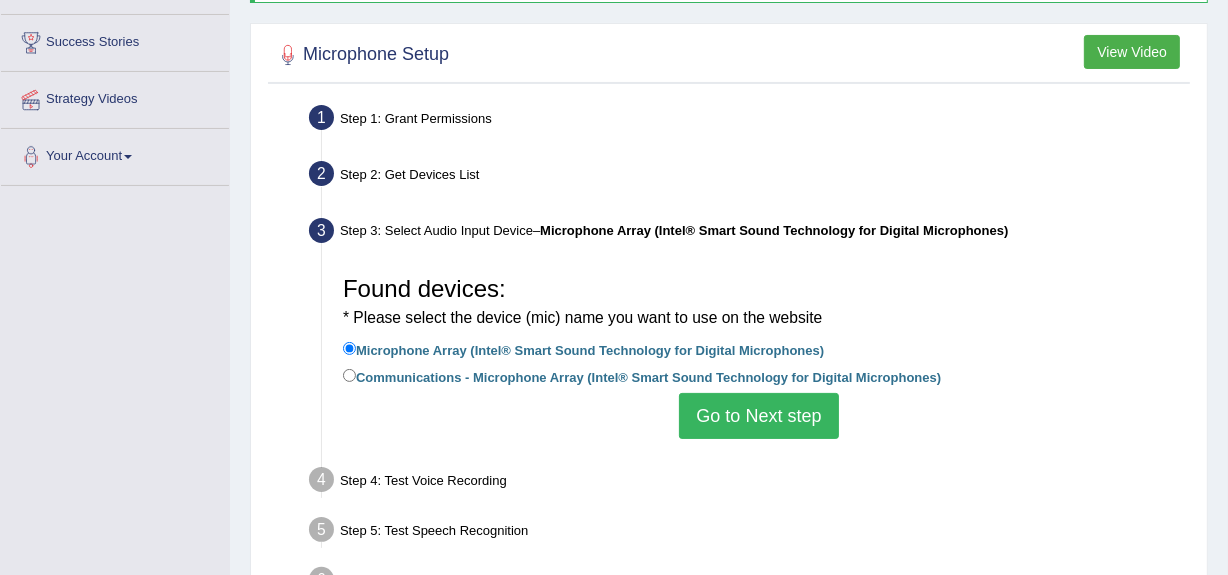 click on "Go to Next step" at bounding box center (758, 416) 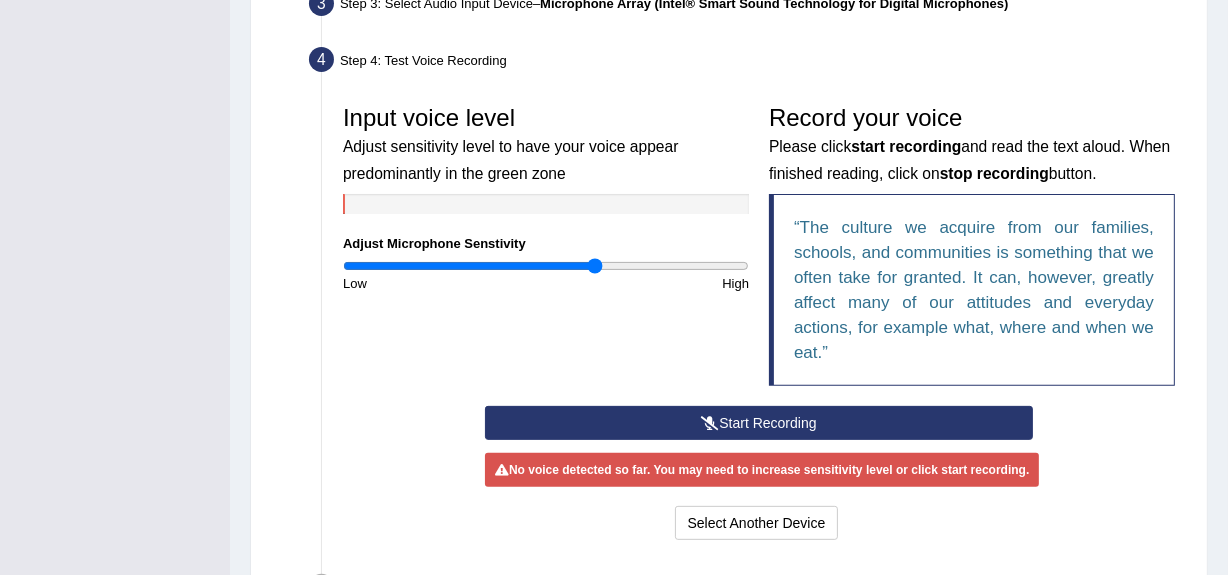 scroll, scrollTop: 540, scrollLeft: 0, axis: vertical 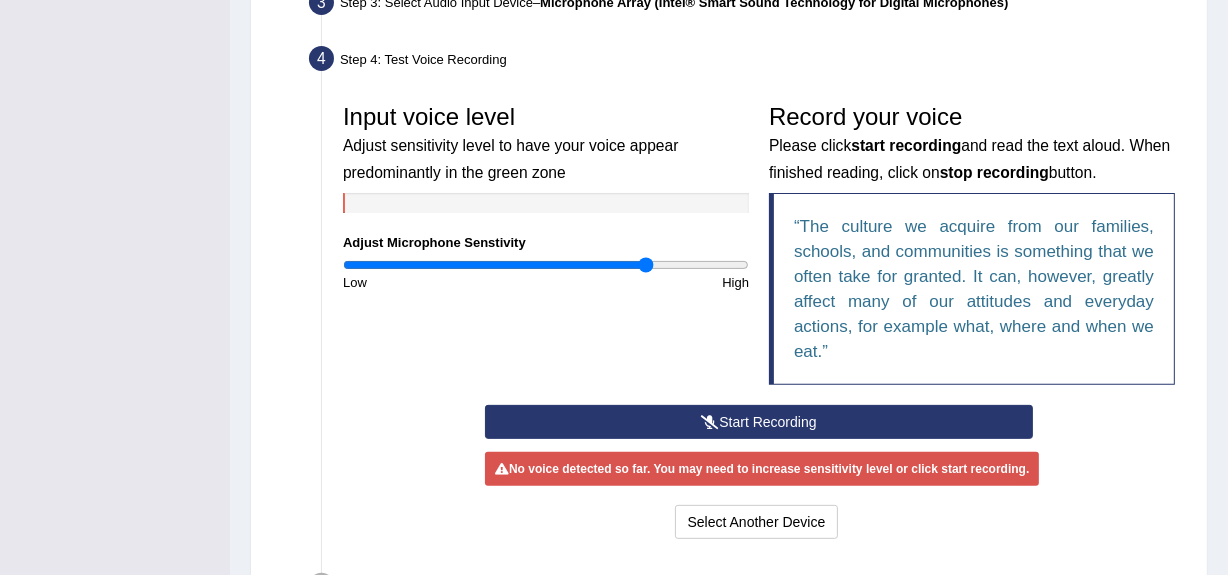 drag, startPoint x: 601, startPoint y: 264, endPoint x: 645, endPoint y: 270, distance: 44.407207 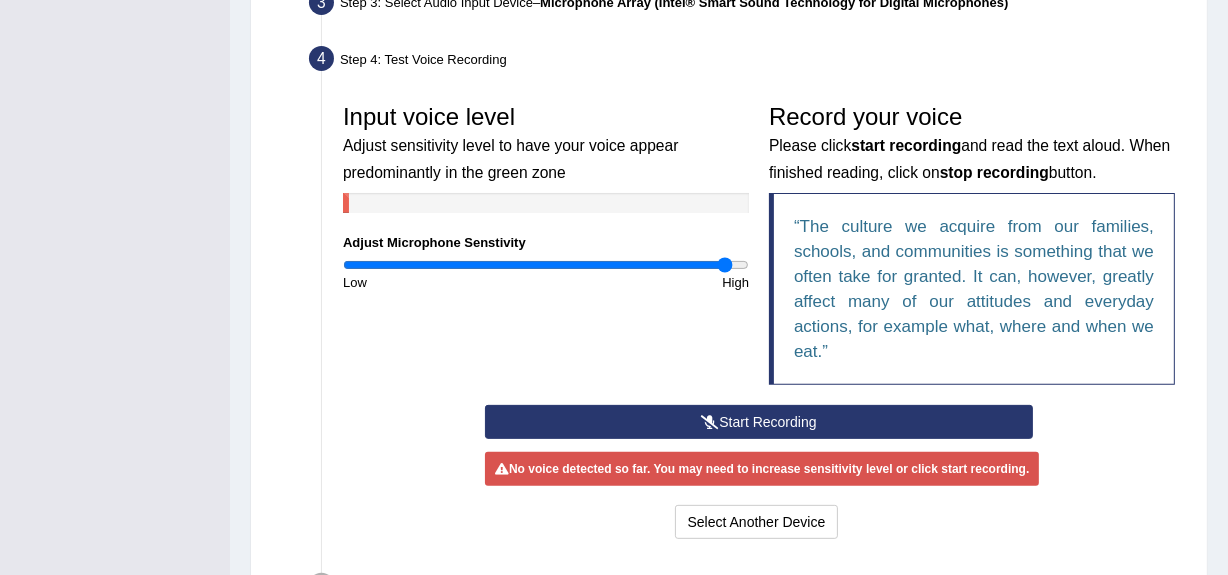 drag, startPoint x: 645, startPoint y: 270, endPoint x: 725, endPoint y: 262, distance: 80.399 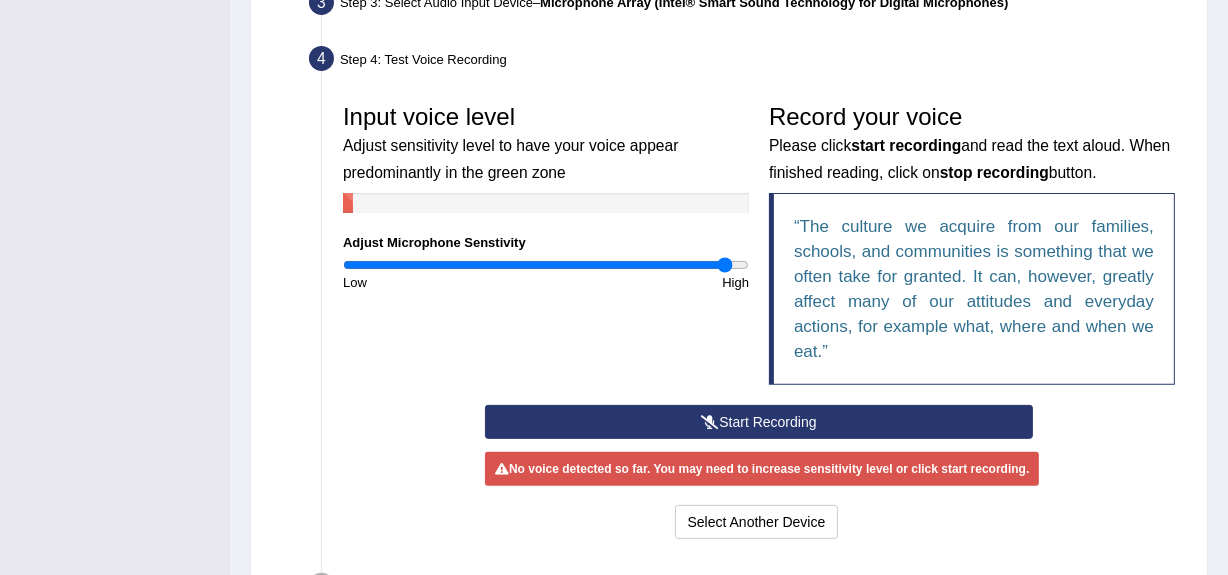 click on "Start Recording" at bounding box center (759, 422) 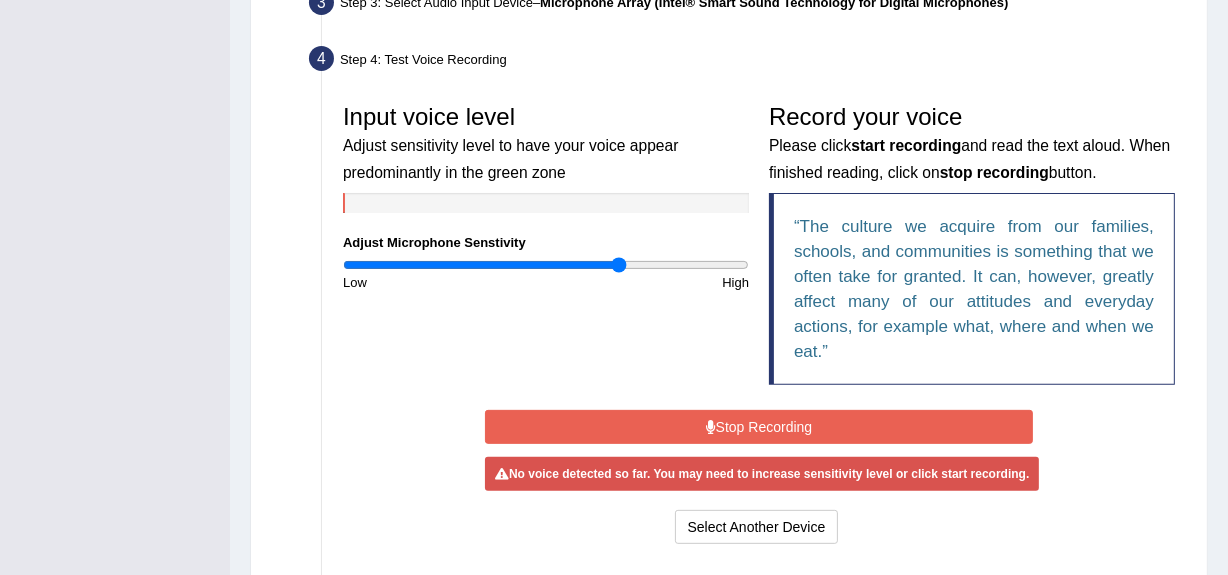 drag, startPoint x: 721, startPoint y: 259, endPoint x: 617, endPoint y: 263, distance: 104.0769 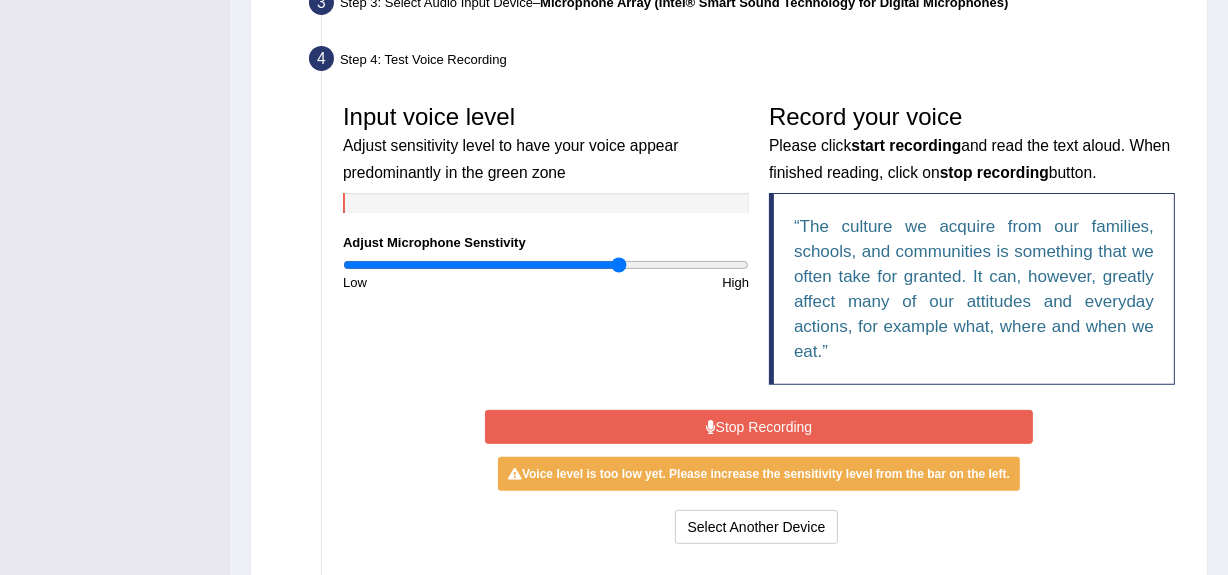 click on "Stop Recording" at bounding box center [759, 427] 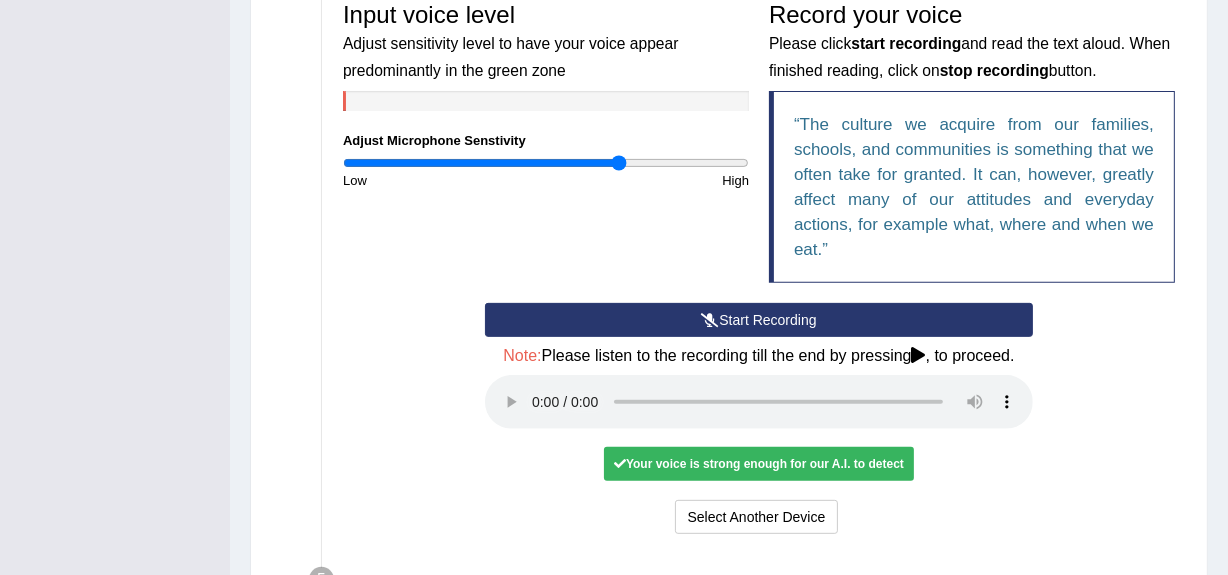 scroll, scrollTop: 645, scrollLeft: 0, axis: vertical 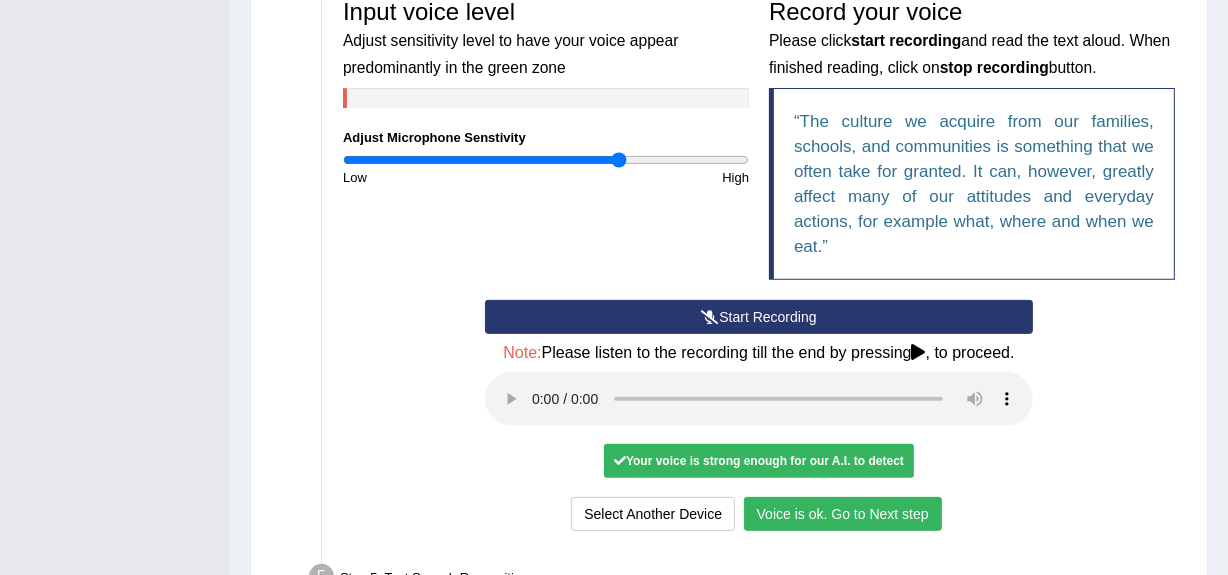 click on "Voice is ok. Go to Next step" at bounding box center [843, 514] 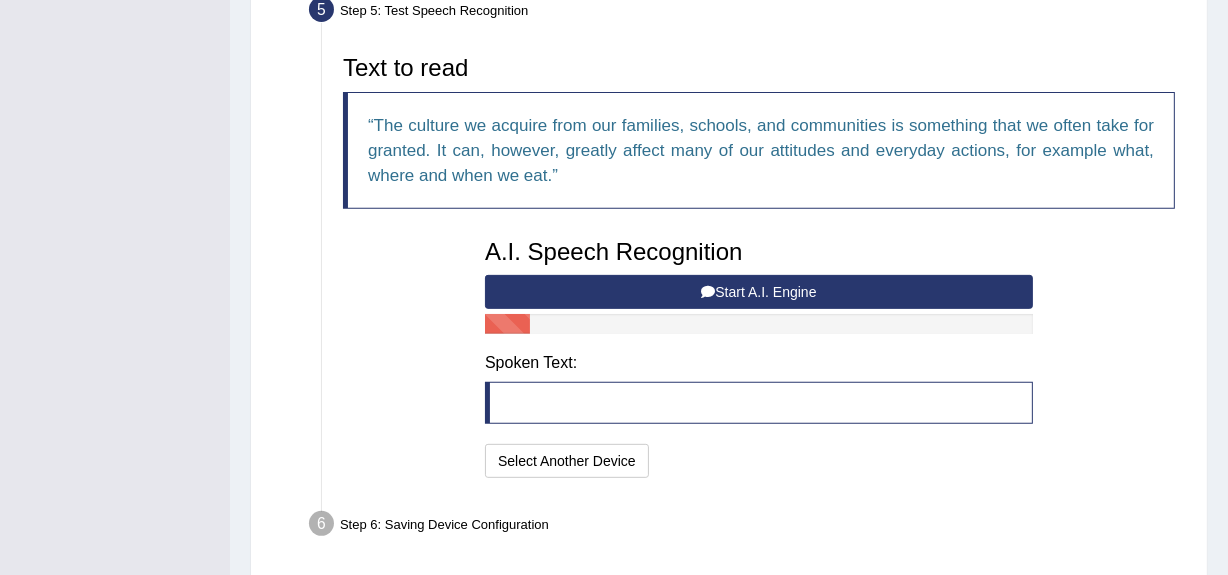 click on "Start A.I. Engine" at bounding box center [759, 292] 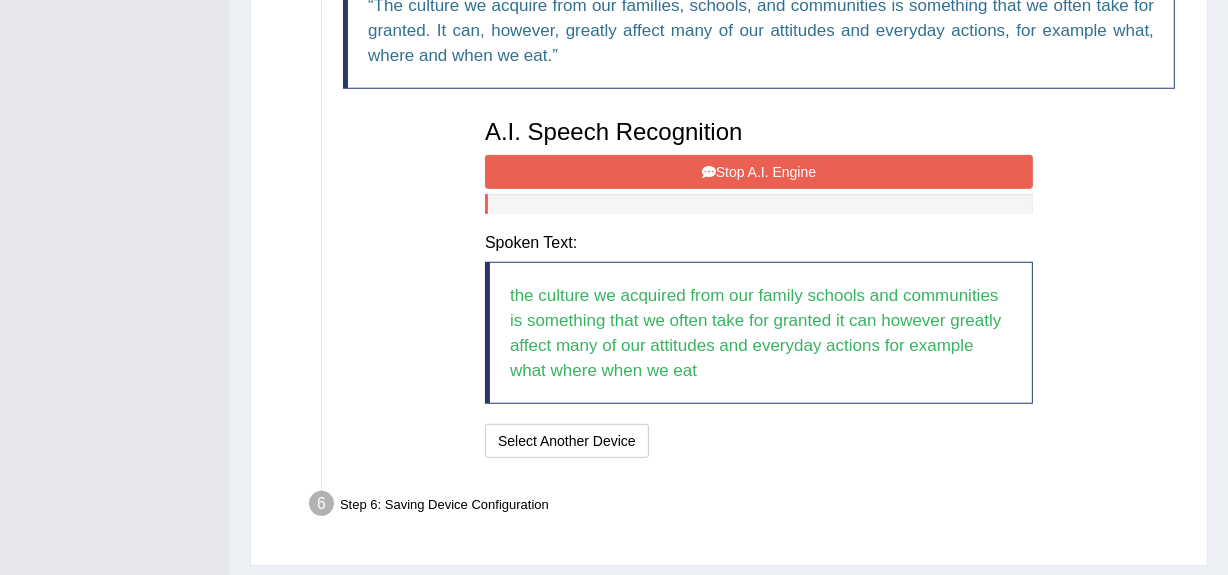 scroll, scrollTop: 766, scrollLeft: 0, axis: vertical 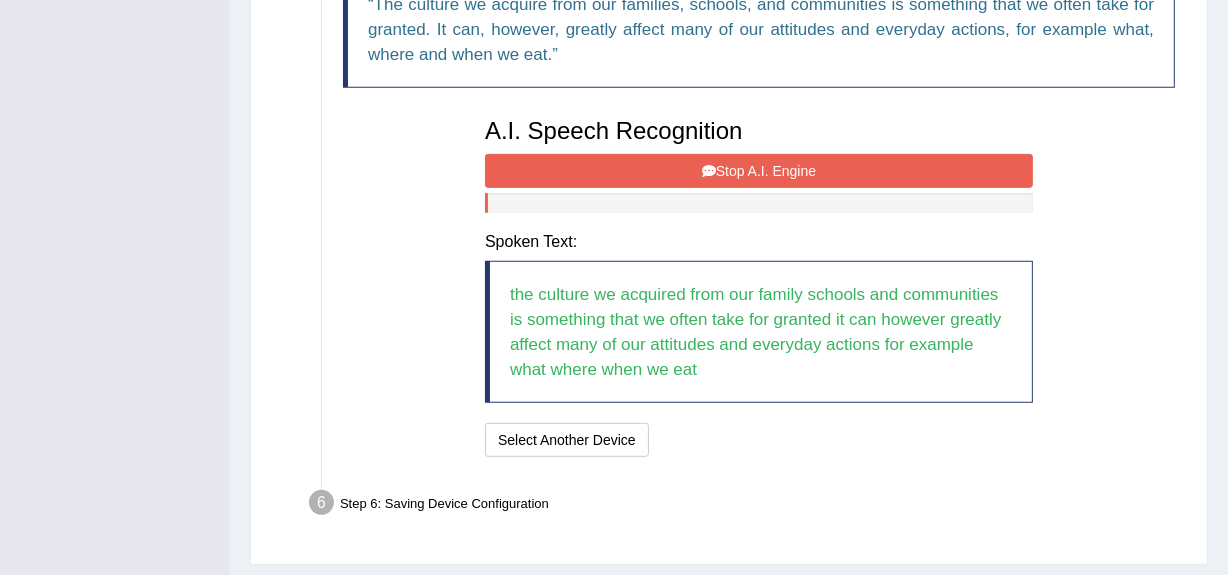 click at bounding box center (709, 171) 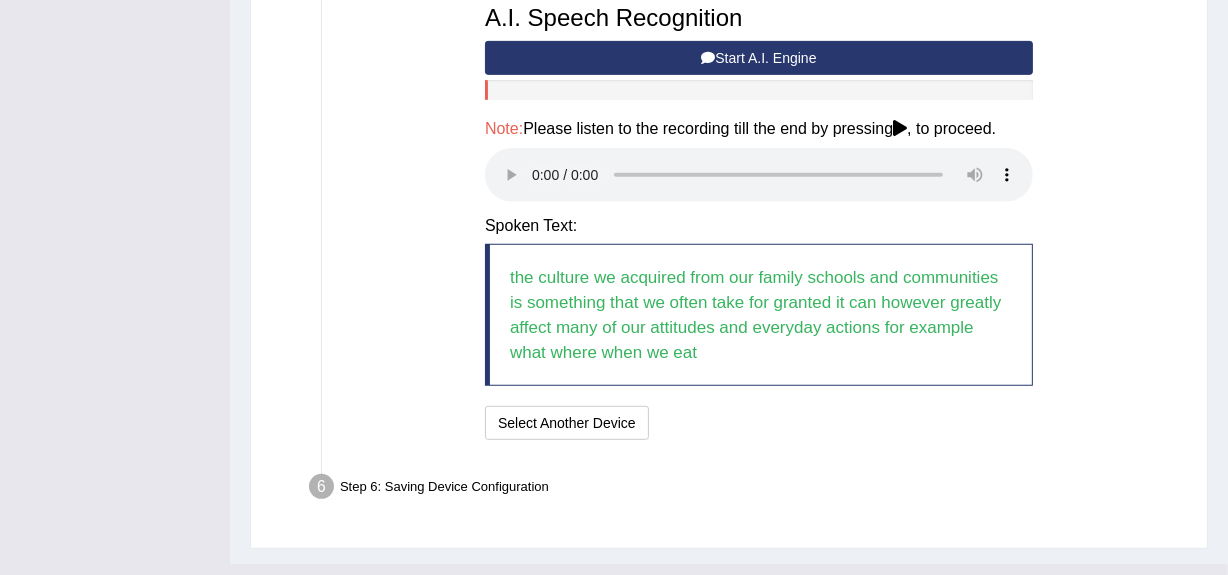 scroll, scrollTop: 880, scrollLeft: 0, axis: vertical 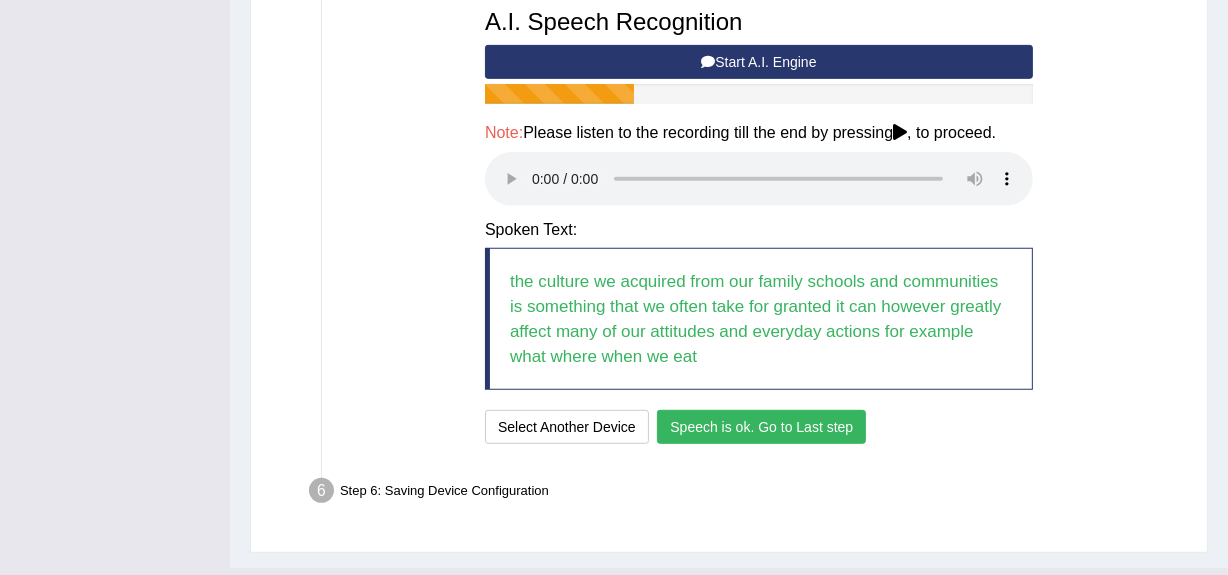 click on "Speech is ok. Go to Last step" at bounding box center (761, 427) 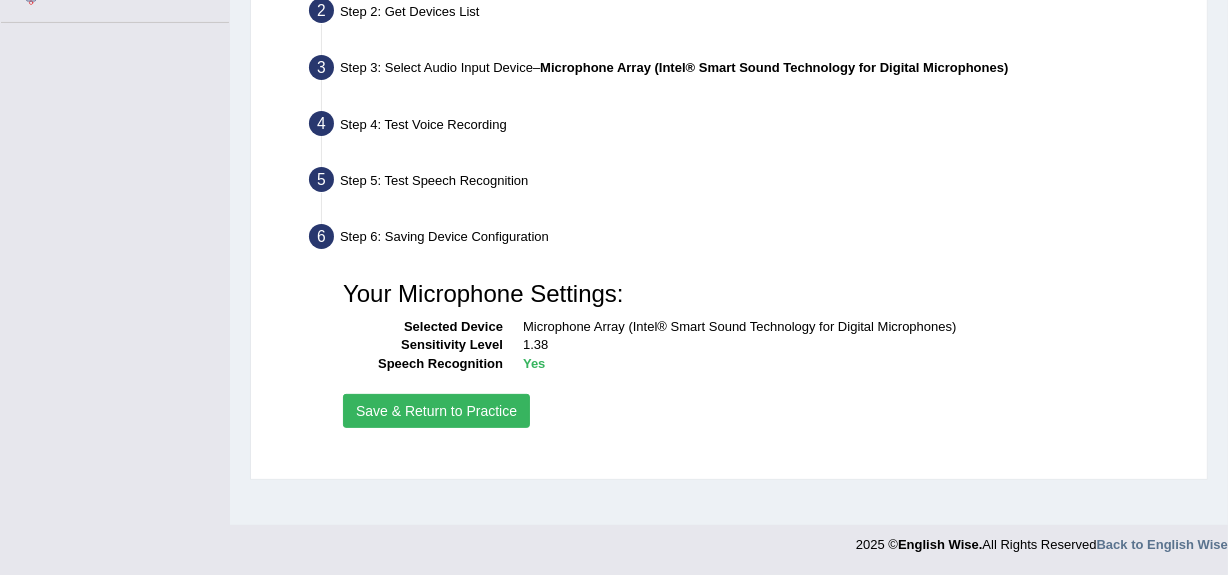 scroll, scrollTop: 474, scrollLeft: 0, axis: vertical 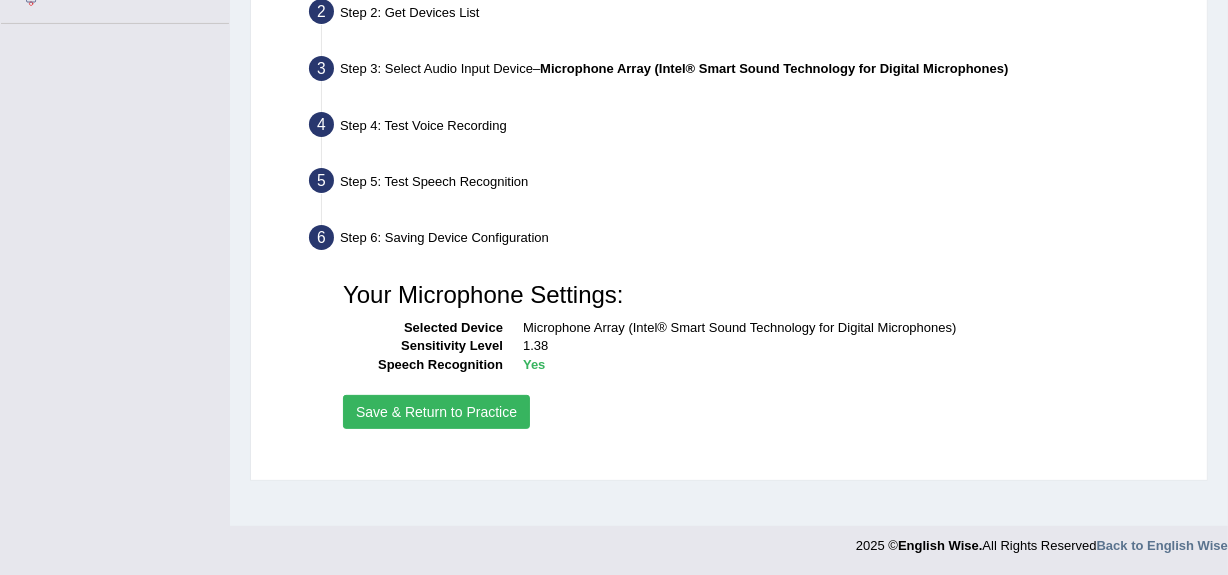 click on "Save & Return to Practice" at bounding box center [436, 412] 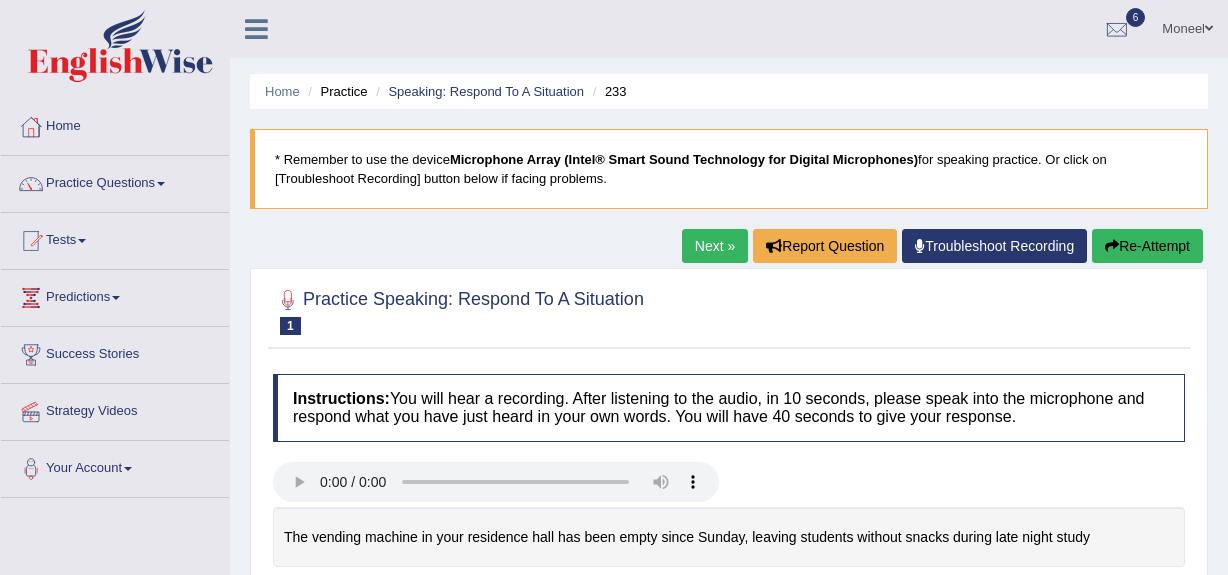scroll, scrollTop: 0, scrollLeft: 0, axis: both 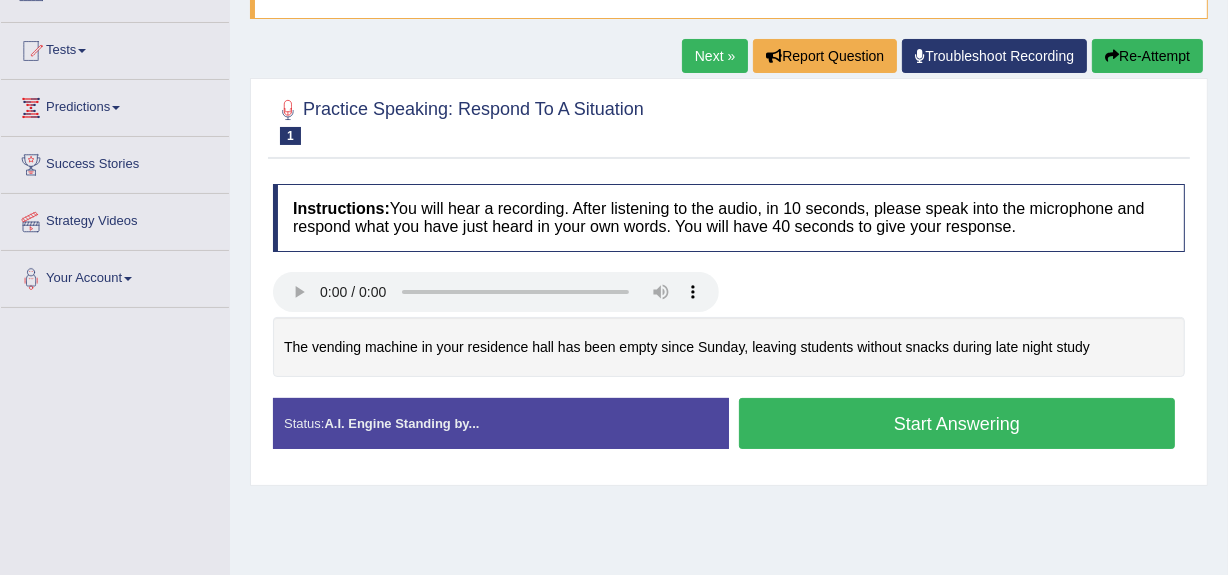 click on "Start Answering" at bounding box center [957, 423] 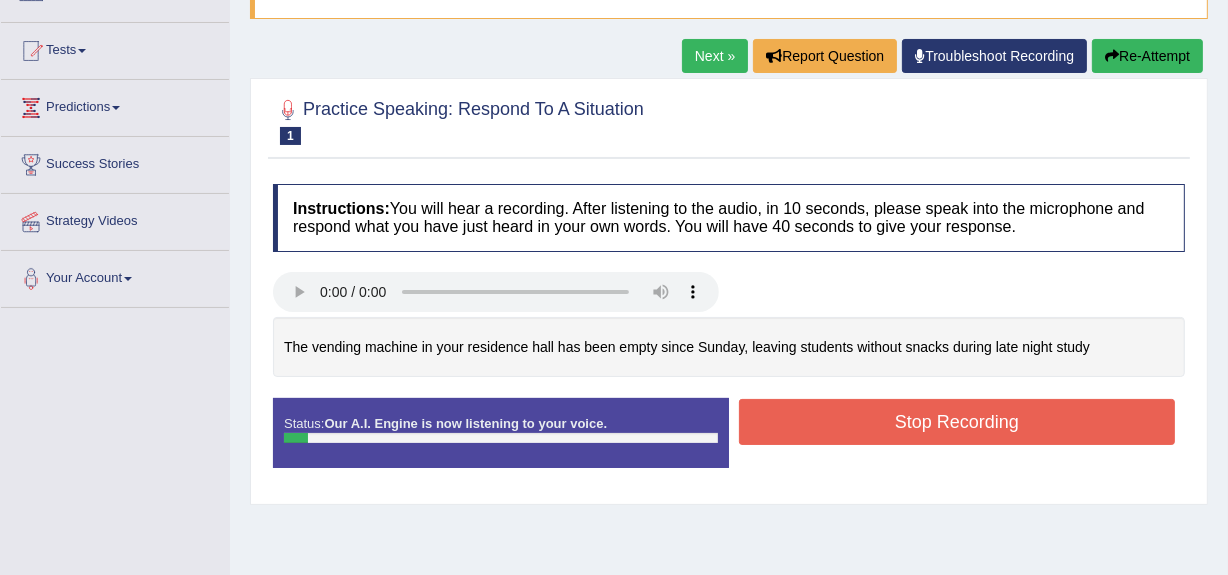 click on "Stop Recording" at bounding box center (957, 422) 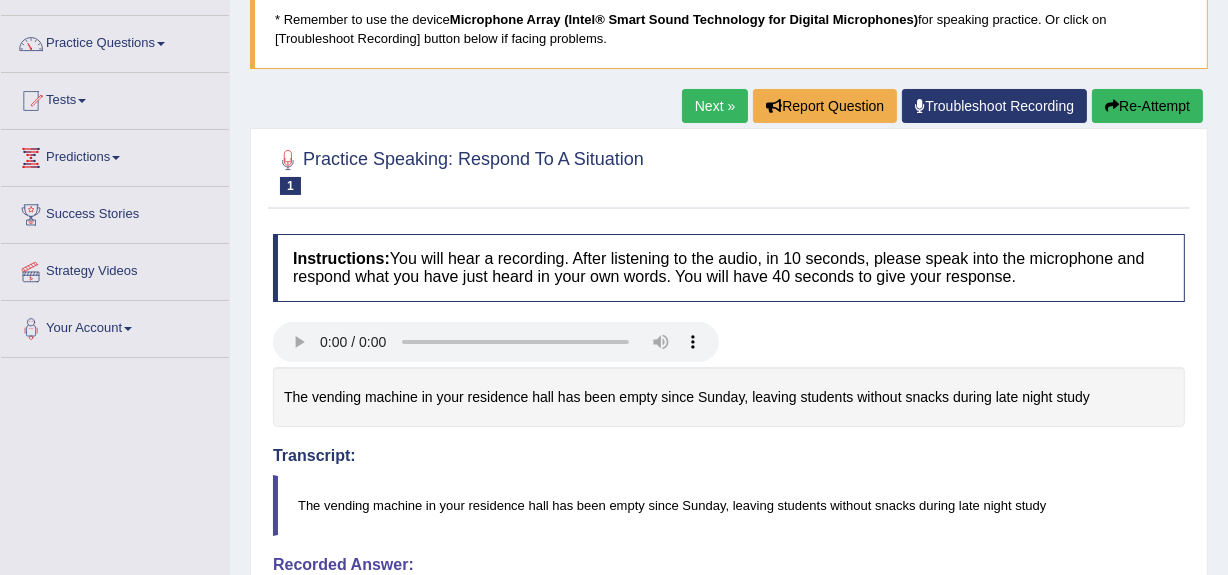 scroll, scrollTop: 138, scrollLeft: 0, axis: vertical 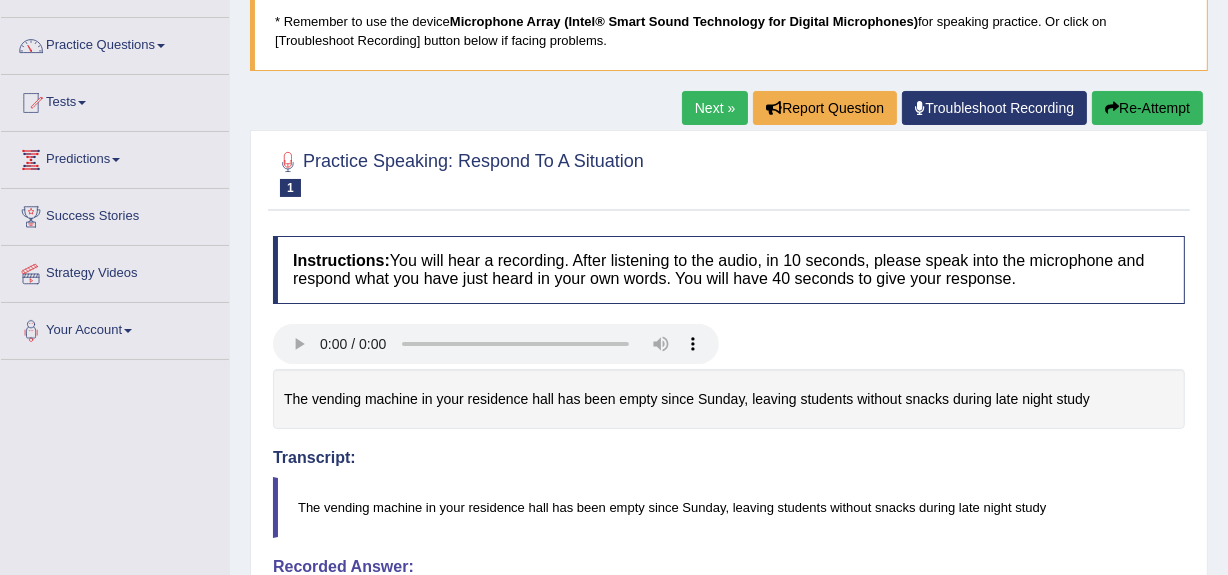 click on "Re-Attempt" at bounding box center (1147, 108) 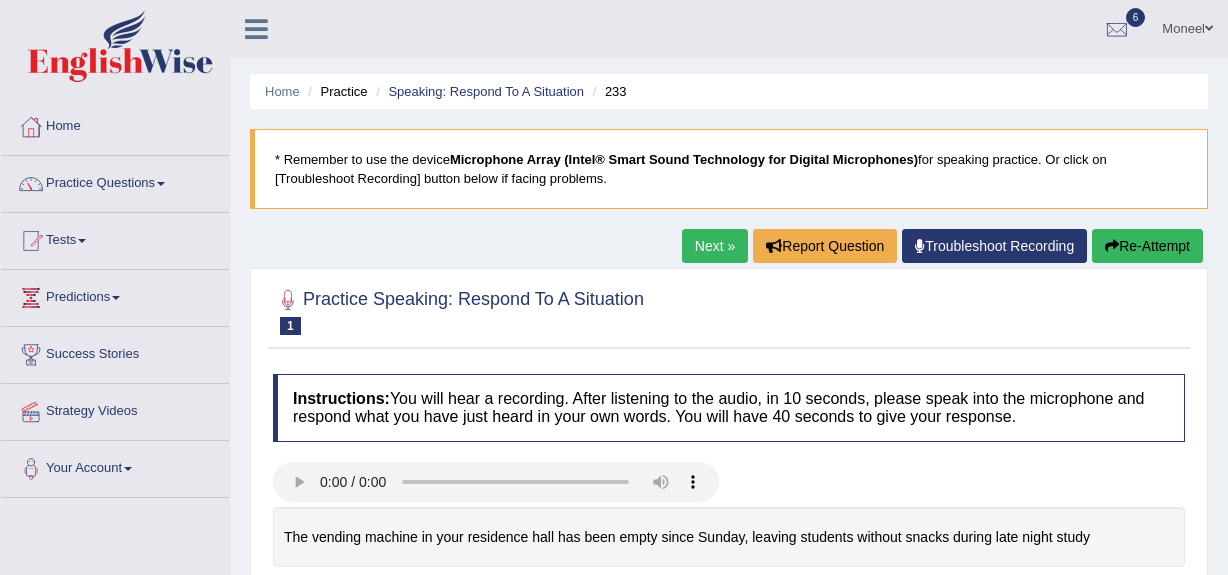 scroll, scrollTop: 138, scrollLeft: 0, axis: vertical 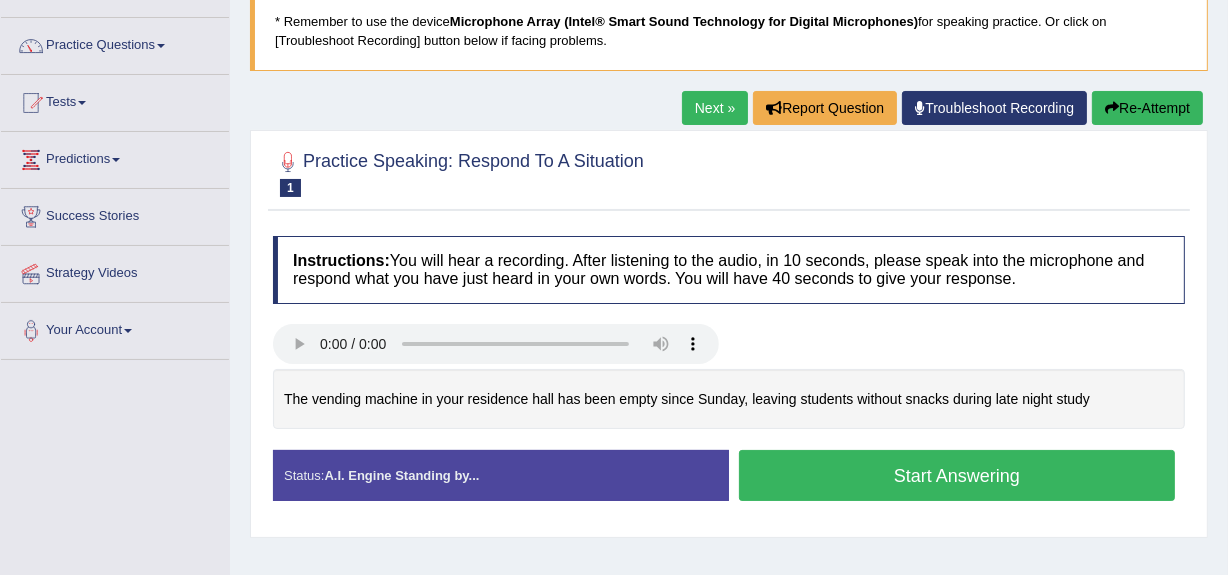 click on "Start Answering" at bounding box center (957, 475) 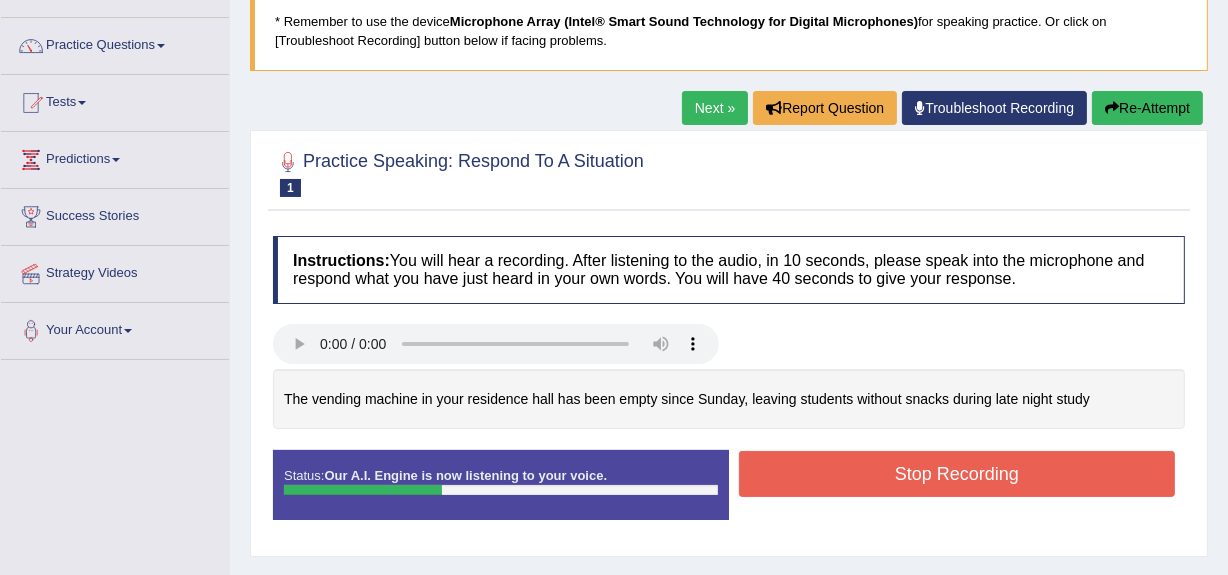 click on "Stop Recording" at bounding box center [957, 474] 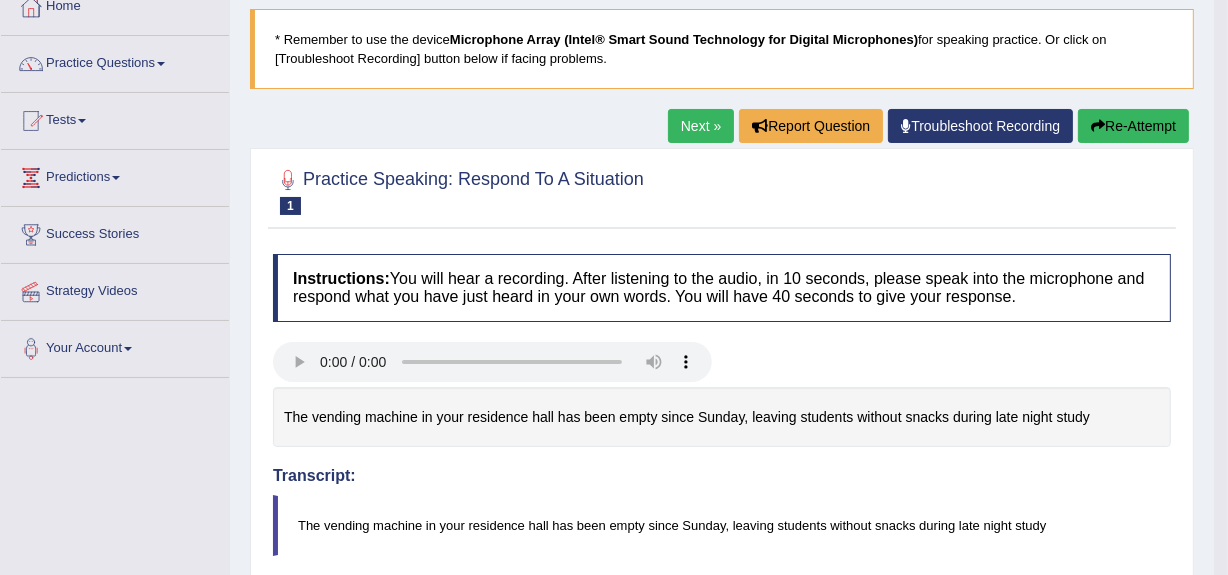 scroll, scrollTop: 114, scrollLeft: 0, axis: vertical 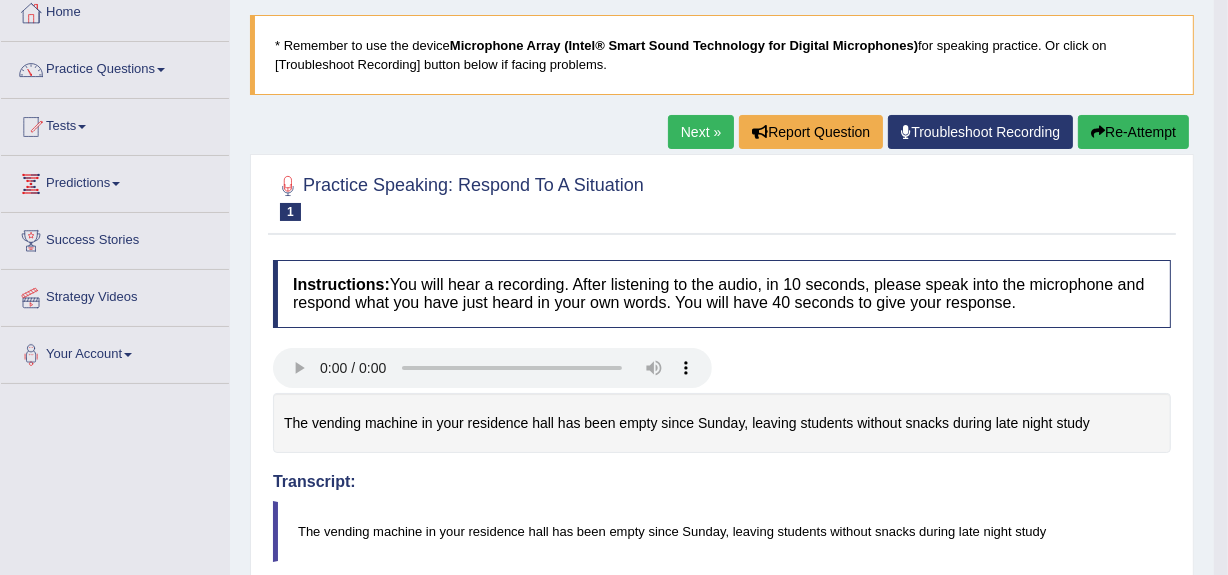 click on "Re-Attempt" at bounding box center [1133, 132] 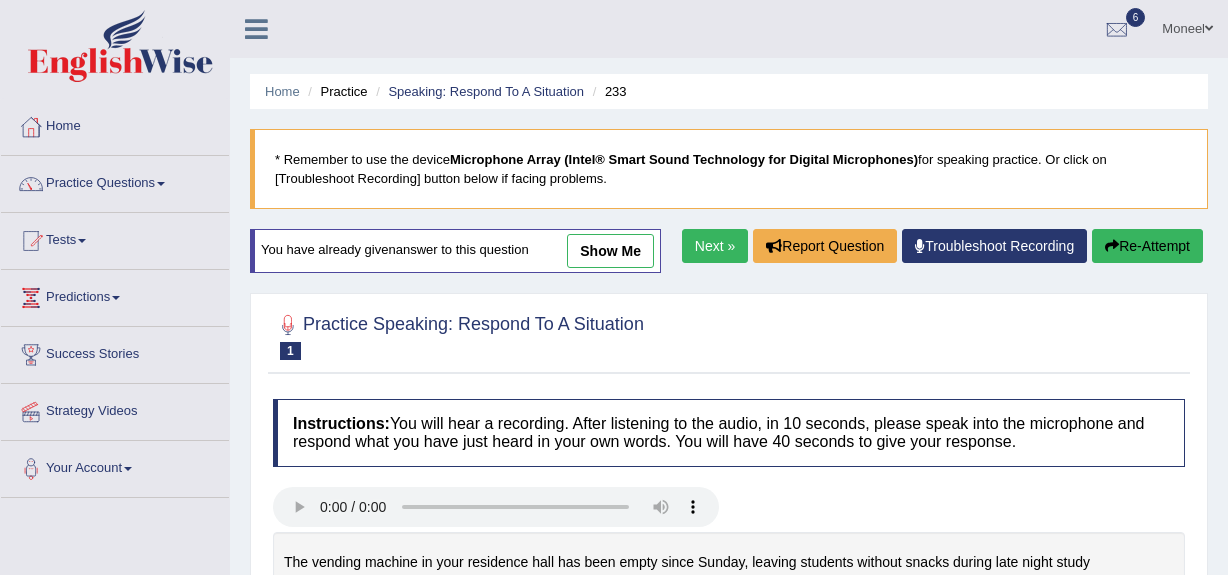 scroll, scrollTop: 114, scrollLeft: 0, axis: vertical 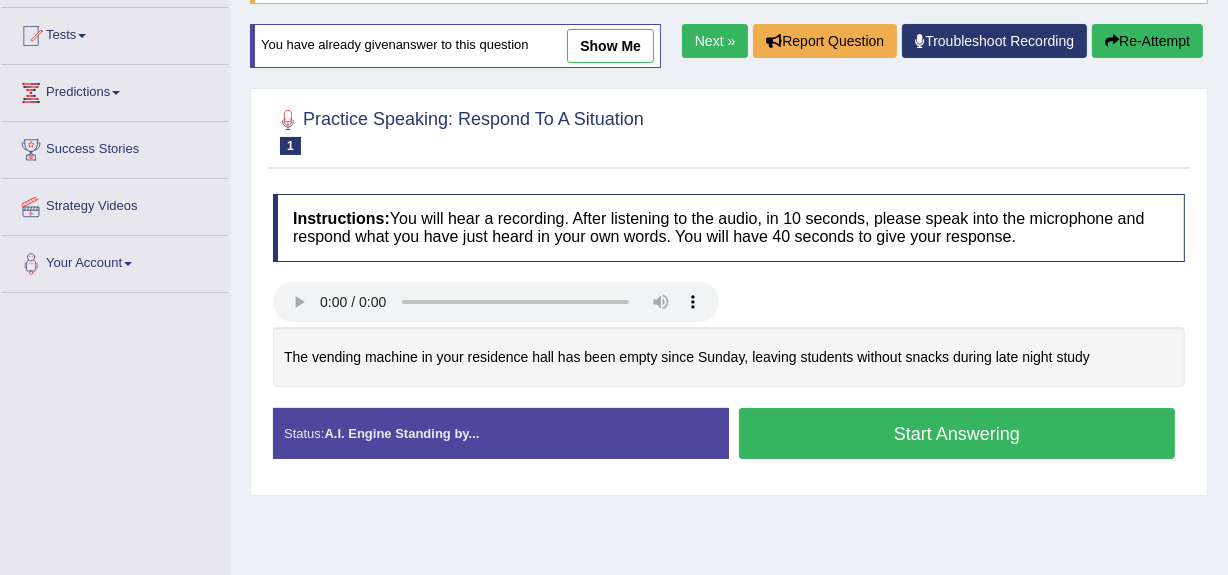 click on "Start Answering" at bounding box center [957, 433] 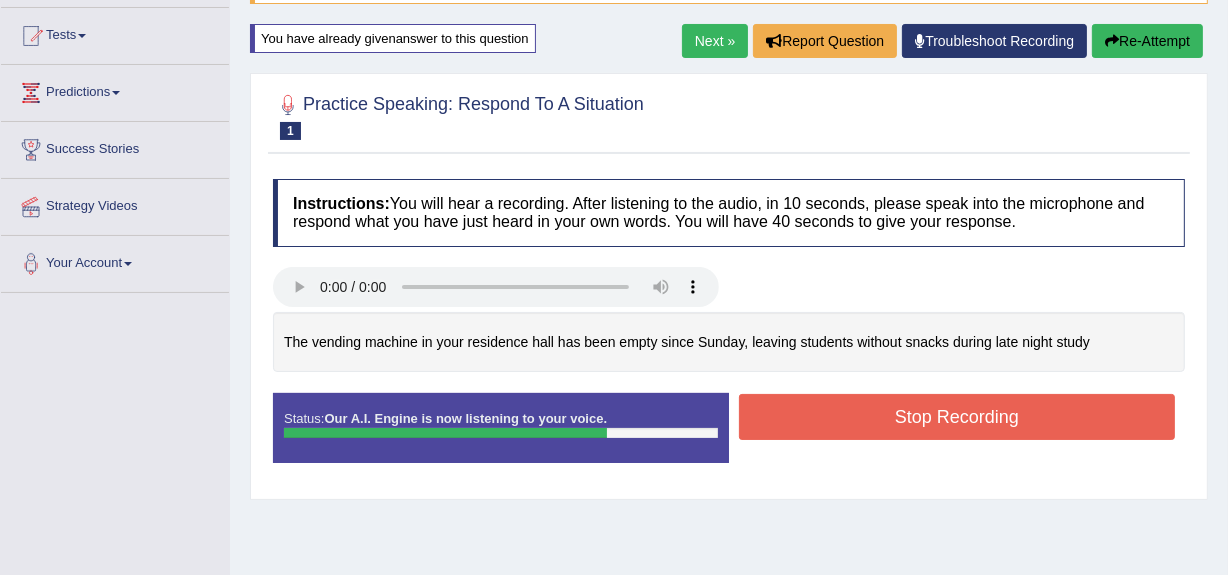 click on "Stop Recording" at bounding box center [957, 417] 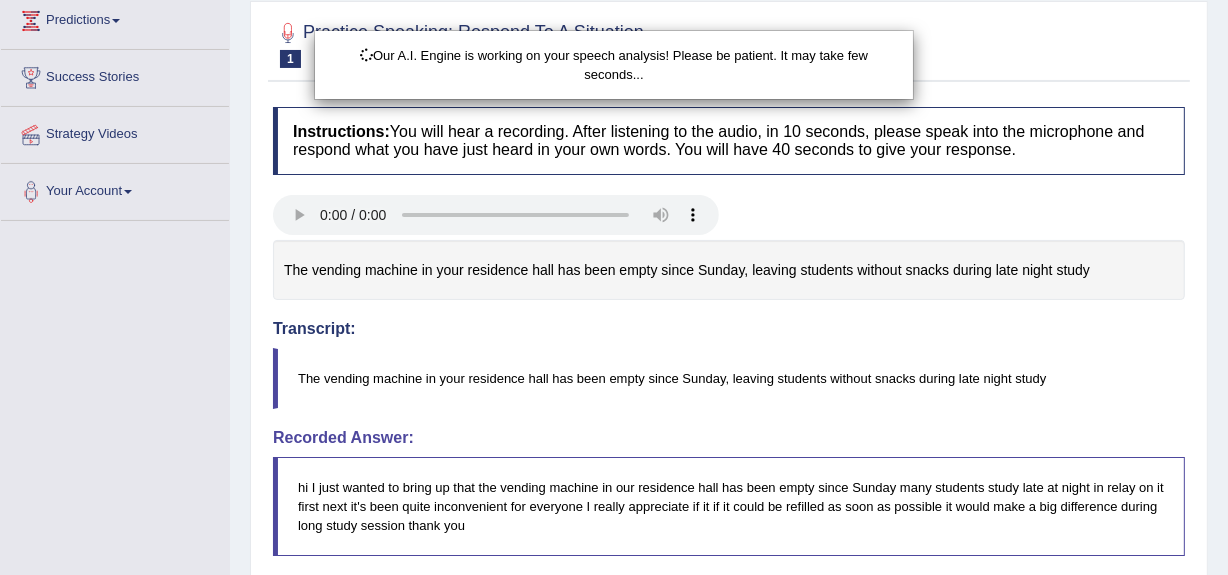 scroll, scrollTop: 283, scrollLeft: 0, axis: vertical 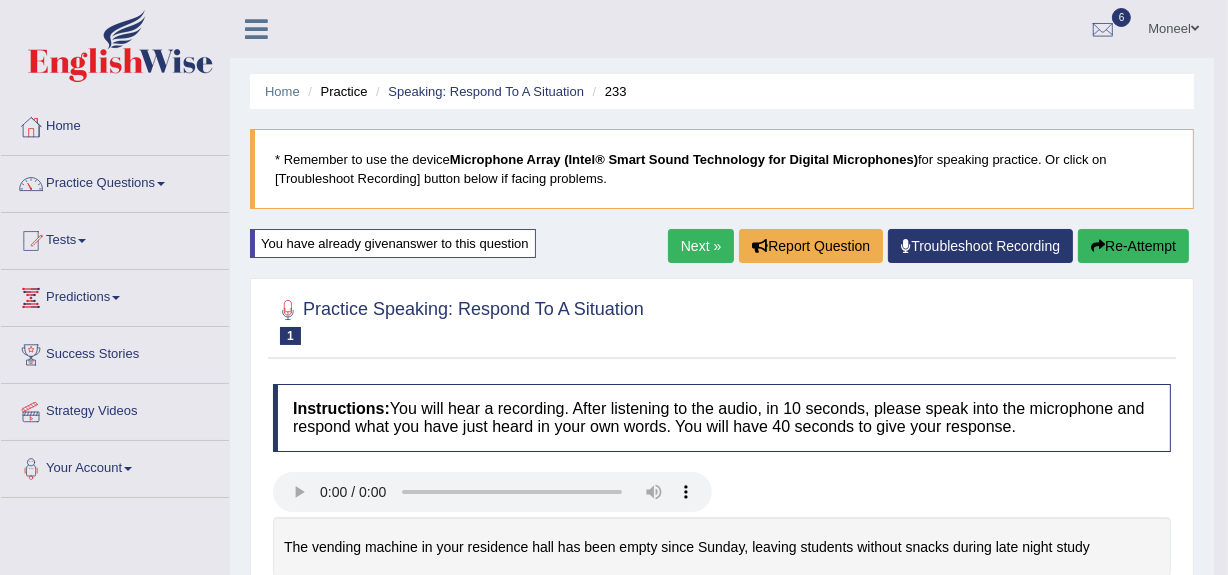 click on "Next »" at bounding box center (701, 246) 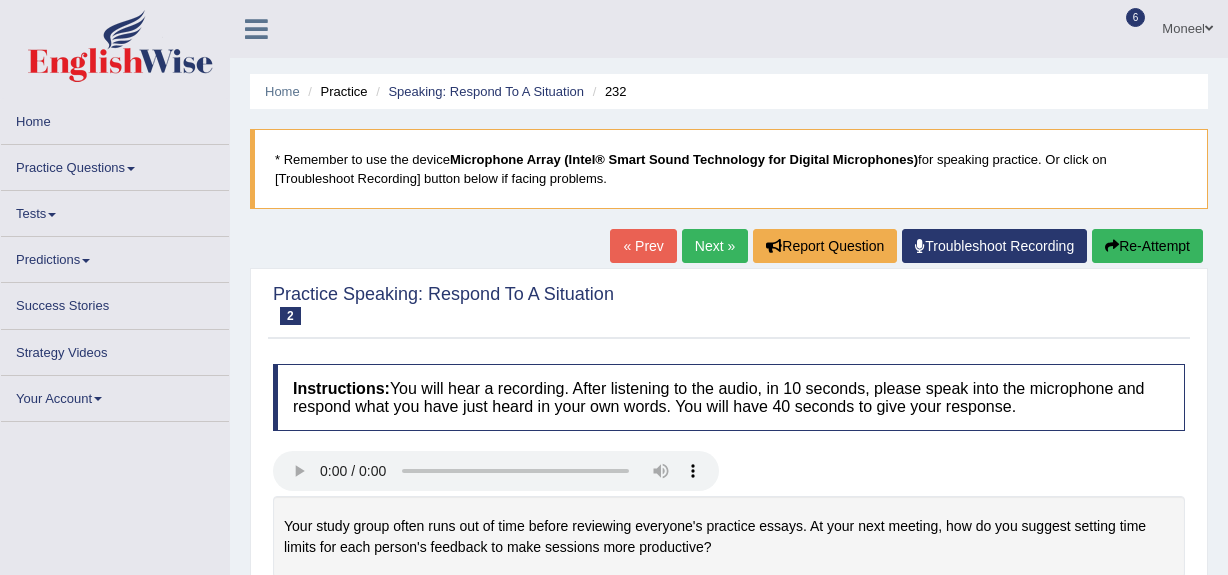 scroll, scrollTop: 0, scrollLeft: 0, axis: both 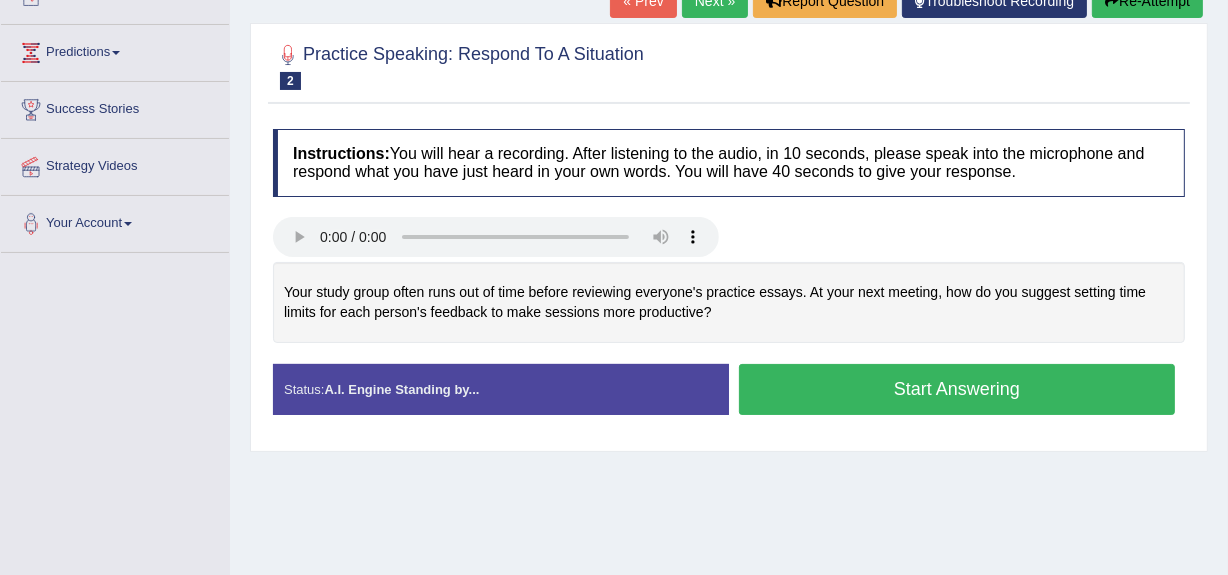 click on "Start Answering" at bounding box center [957, 389] 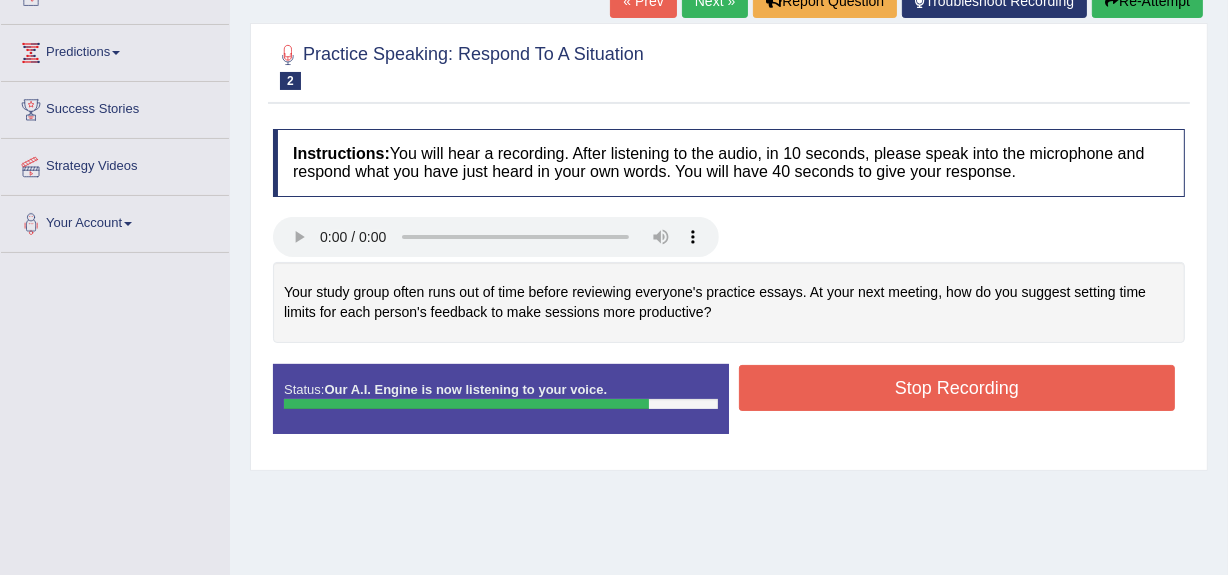 click on "Stop Recording" at bounding box center (957, 388) 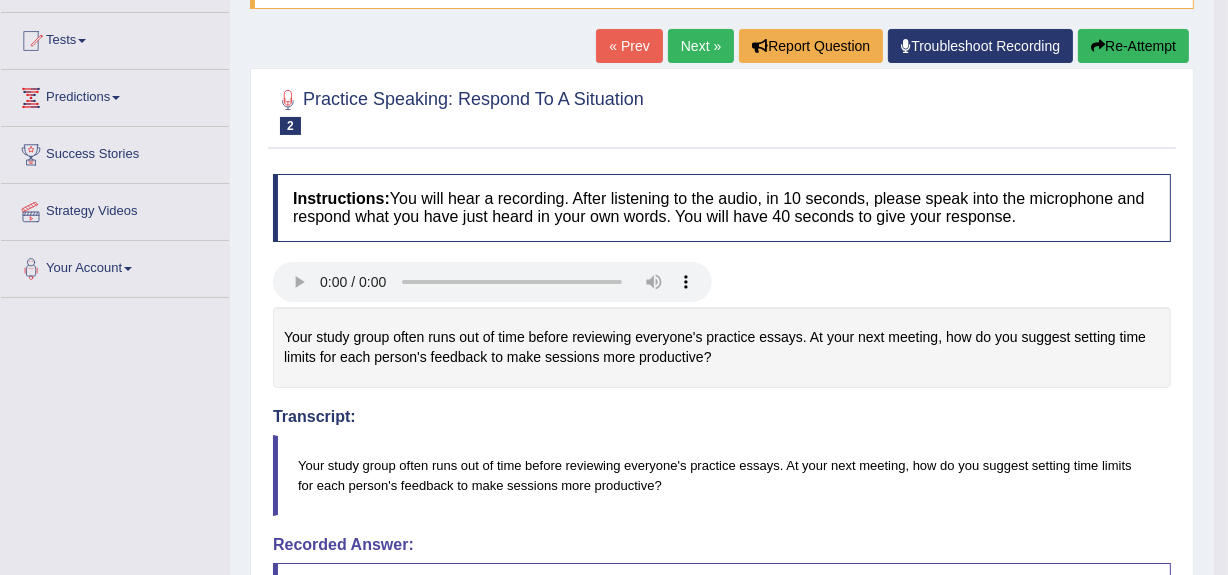 scroll, scrollTop: 200, scrollLeft: 0, axis: vertical 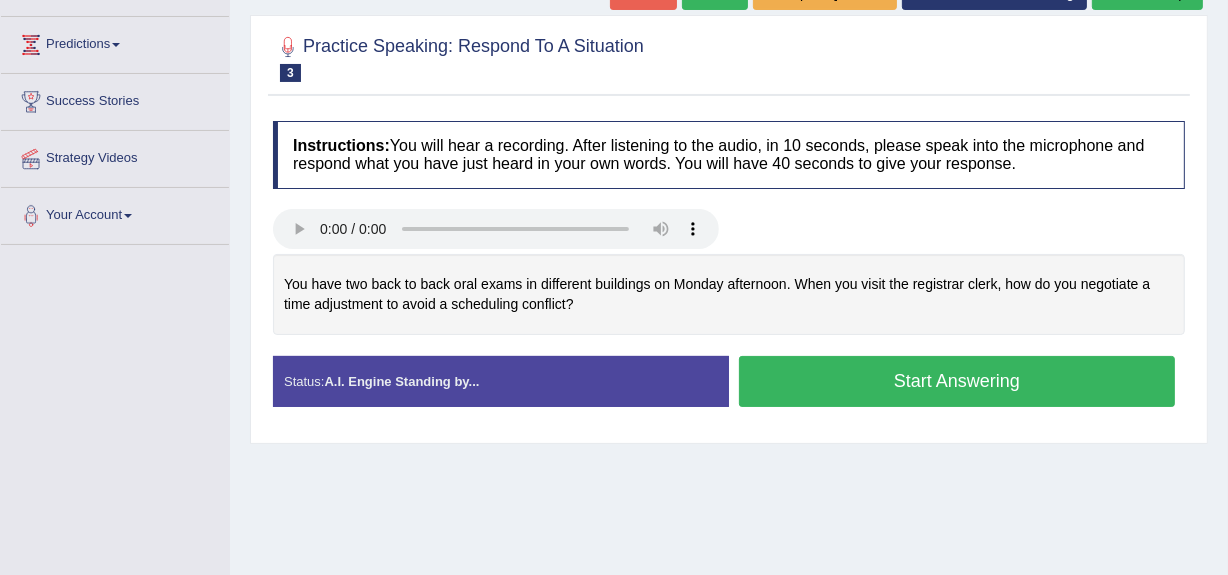 click on "Start Answering" at bounding box center (957, 381) 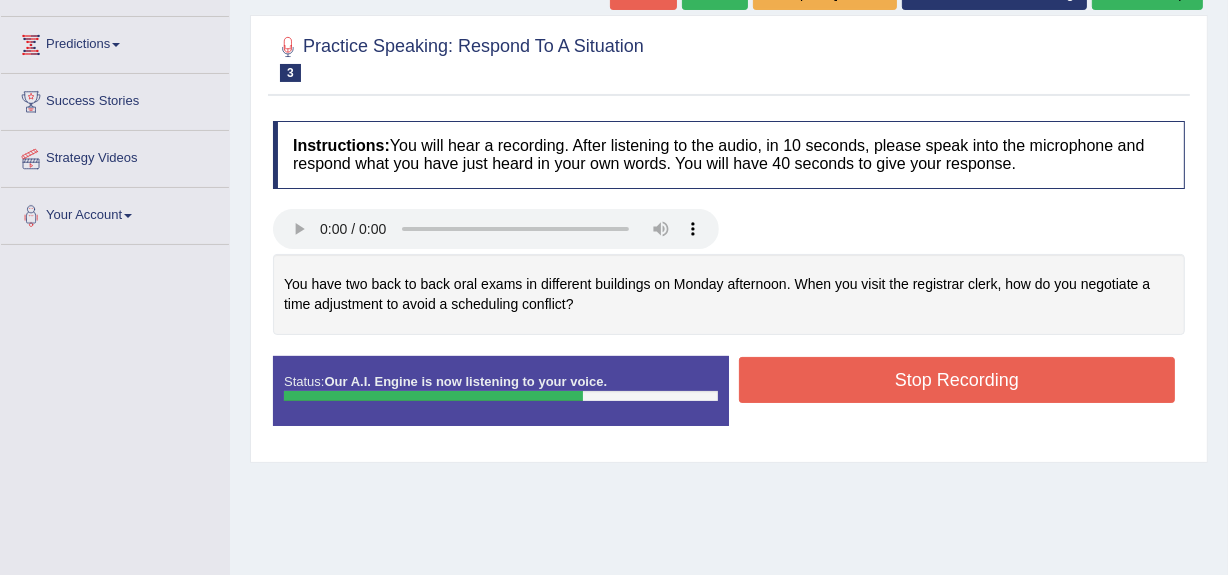 click on "Stop Recording" at bounding box center [957, 380] 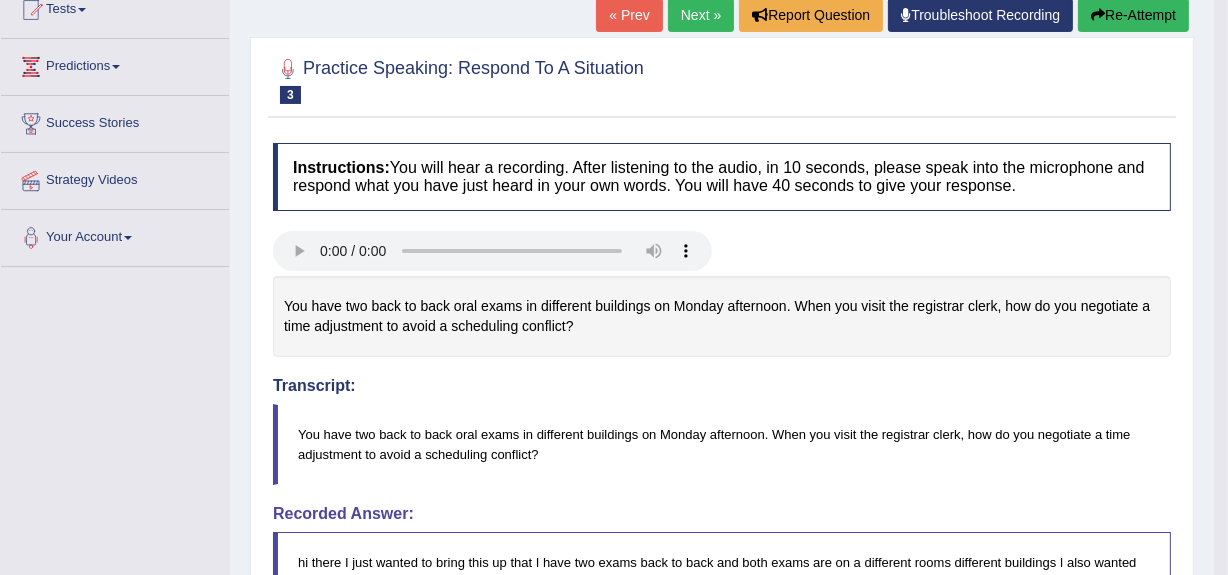 scroll, scrollTop: 230, scrollLeft: 0, axis: vertical 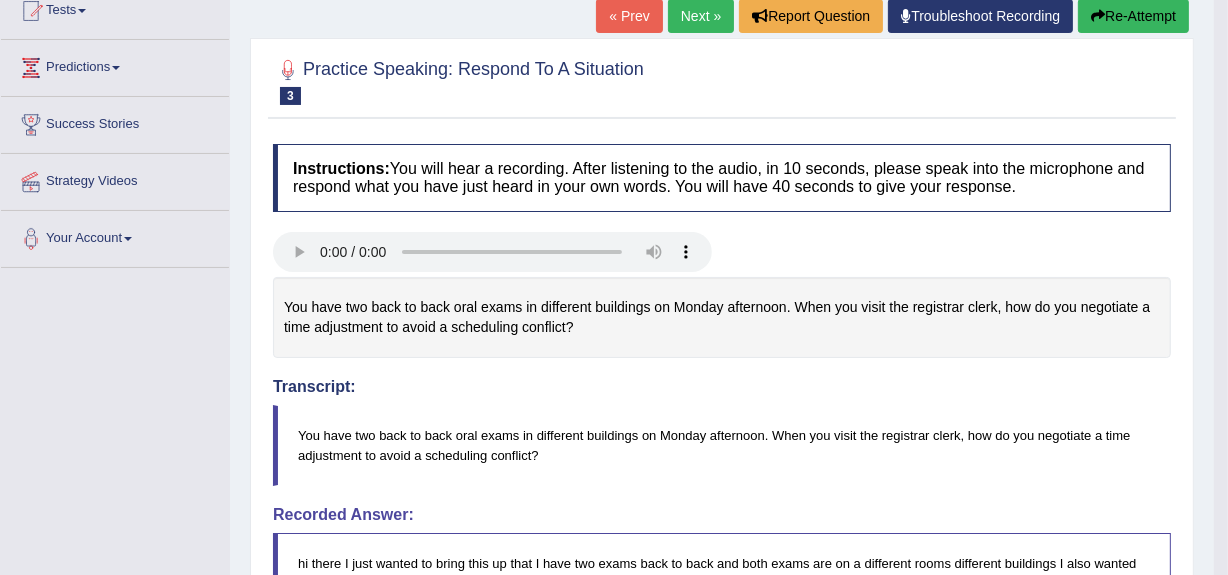 click on "Next »" at bounding box center [701, 16] 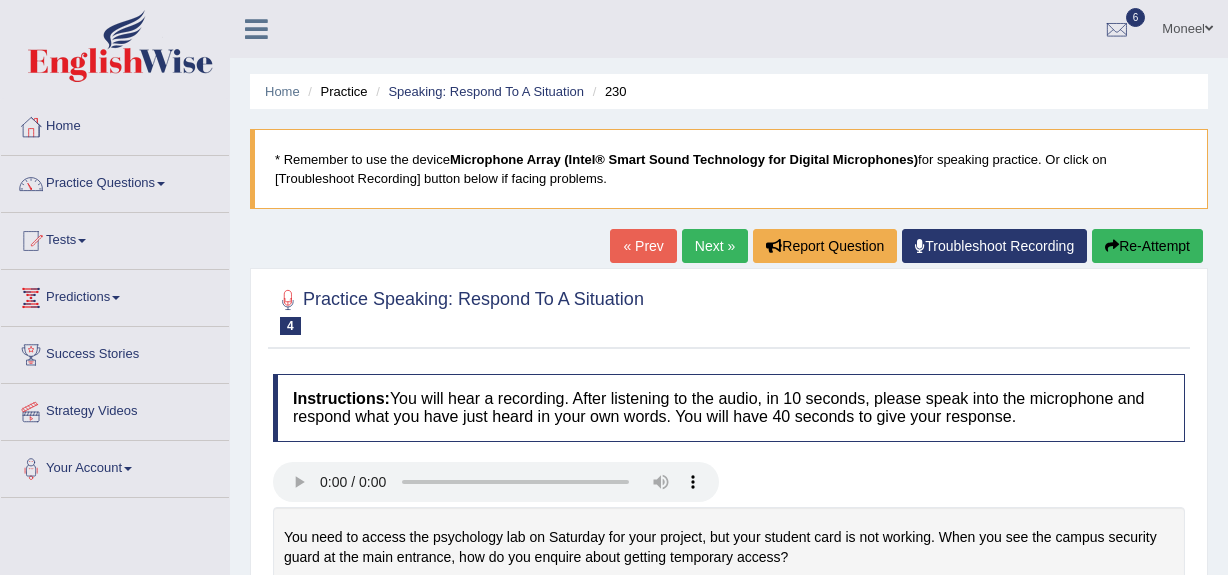 scroll, scrollTop: 0, scrollLeft: 0, axis: both 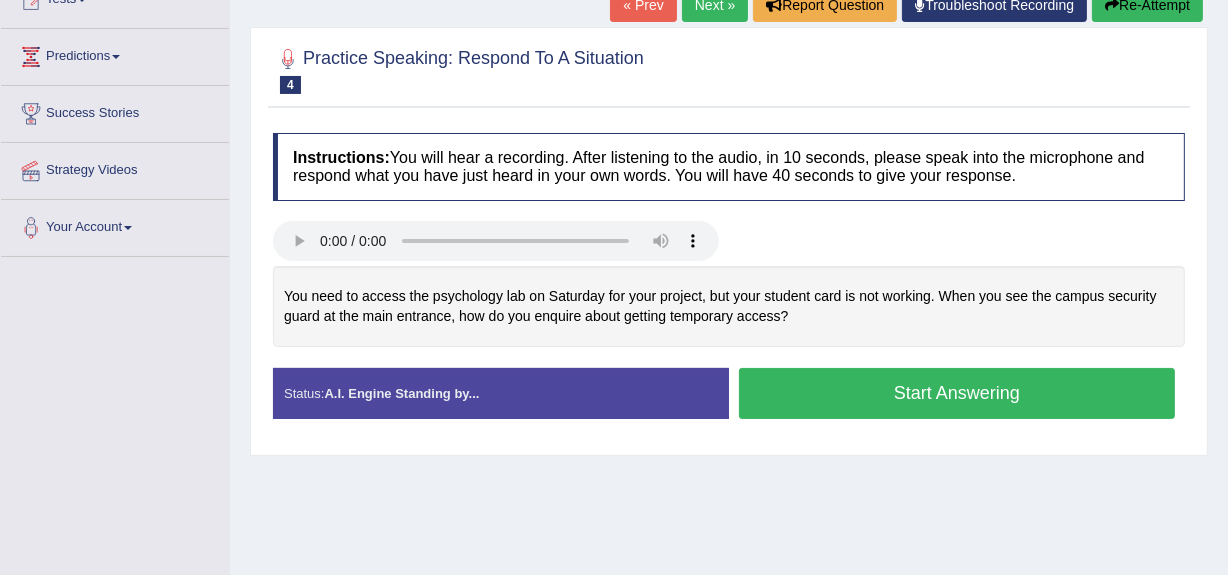 click on "Start Answering" at bounding box center [957, 393] 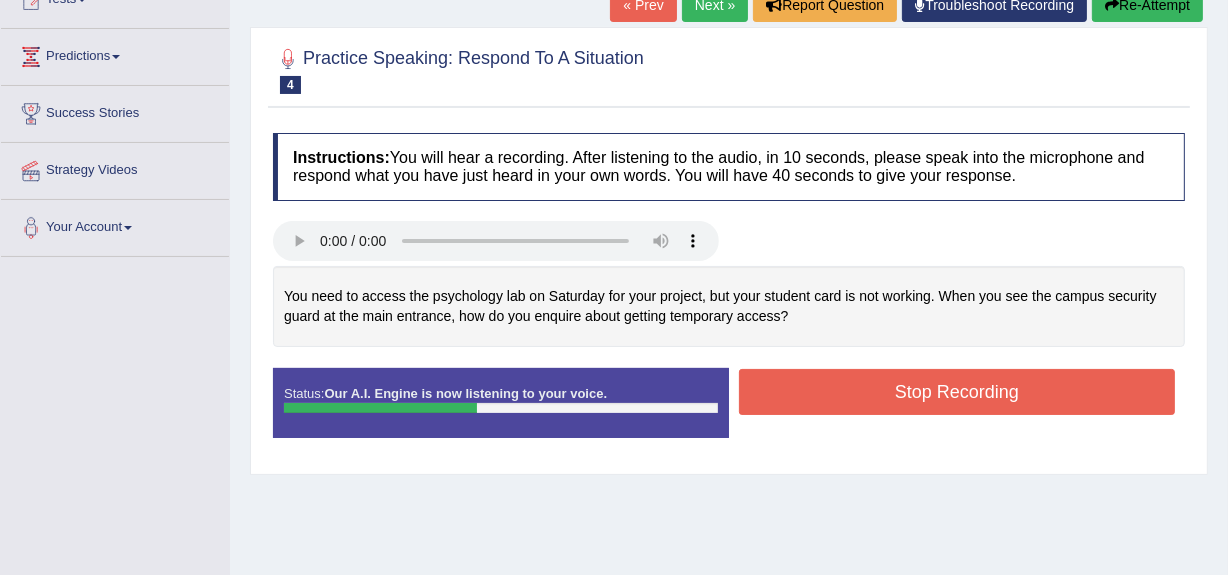 click on "Stop Recording" at bounding box center [957, 392] 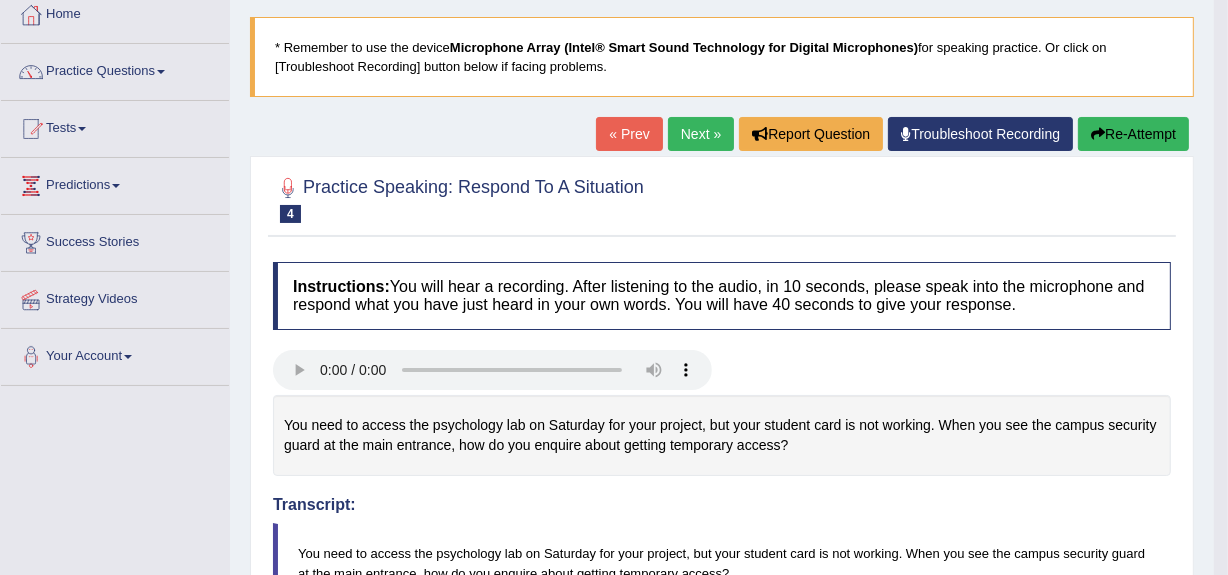 scroll, scrollTop: 111, scrollLeft: 0, axis: vertical 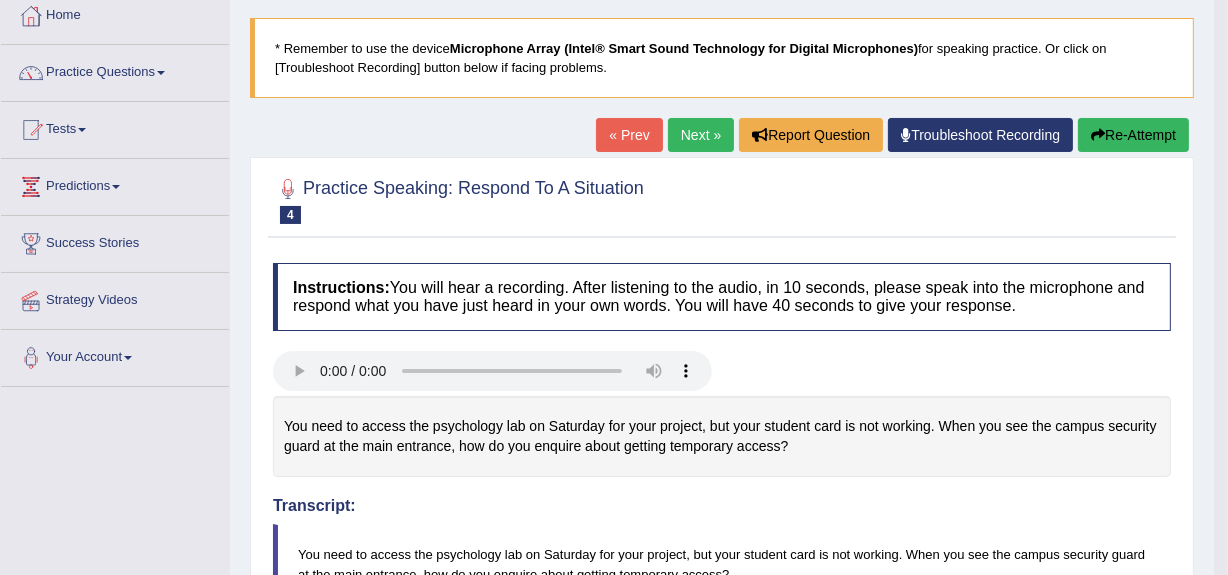 click on "Re-Attempt" at bounding box center [1133, 135] 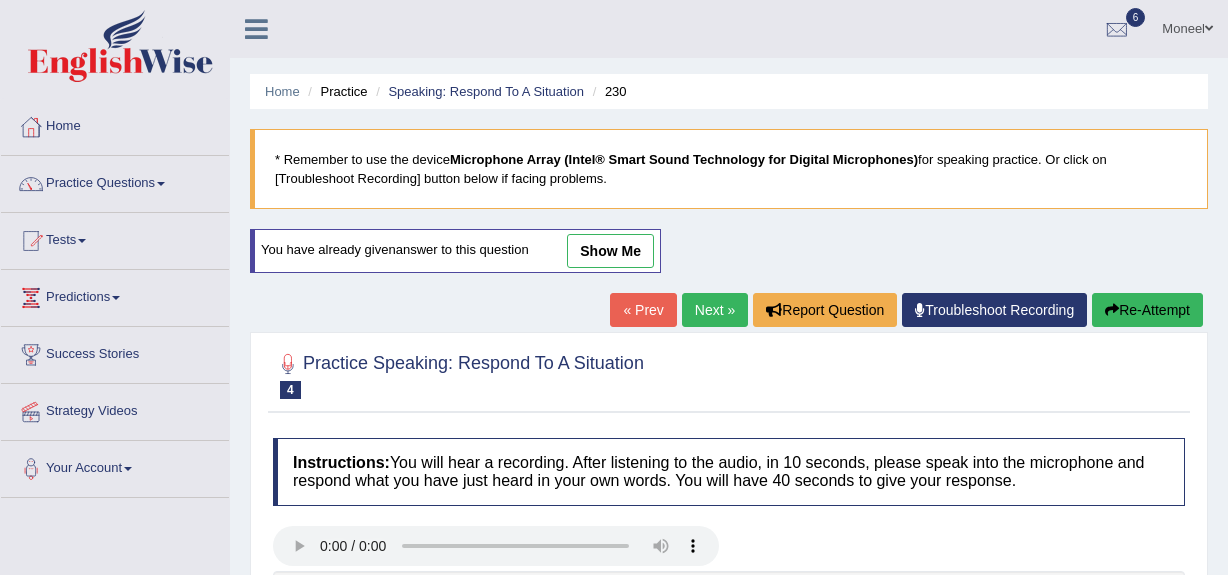 scroll, scrollTop: 111, scrollLeft: 0, axis: vertical 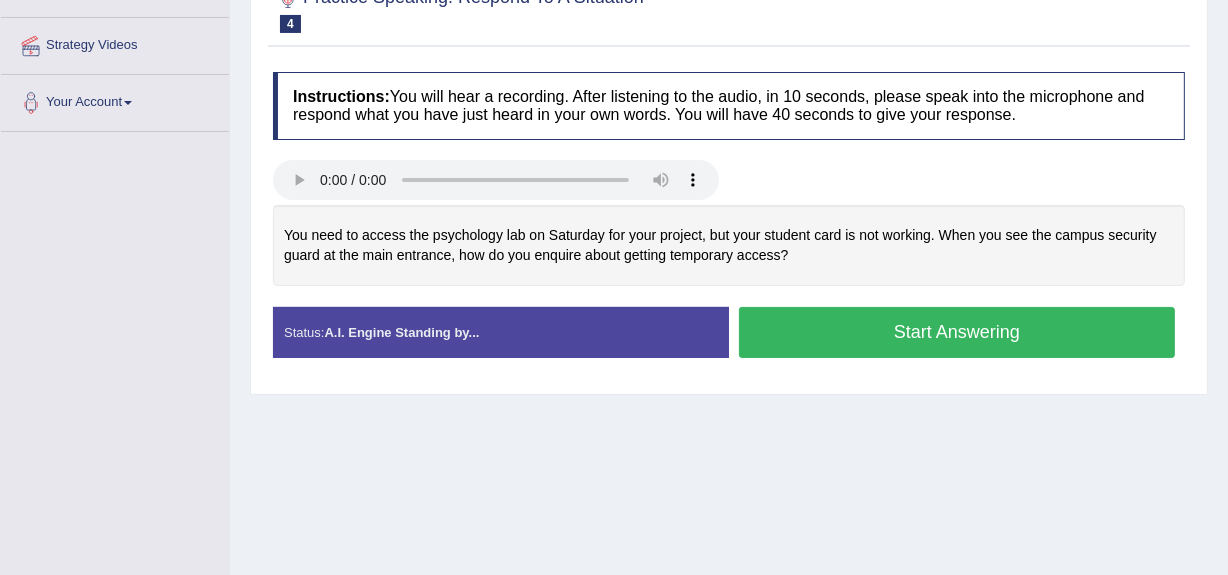 click on "Start Answering" at bounding box center [957, 332] 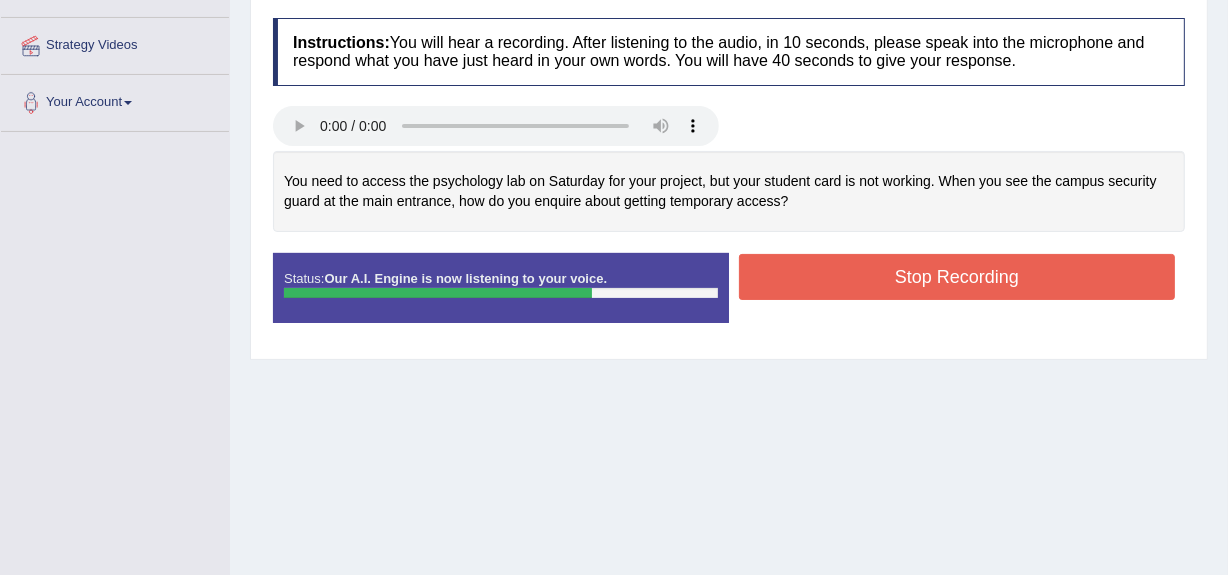 click on "Stop Recording" at bounding box center (957, 277) 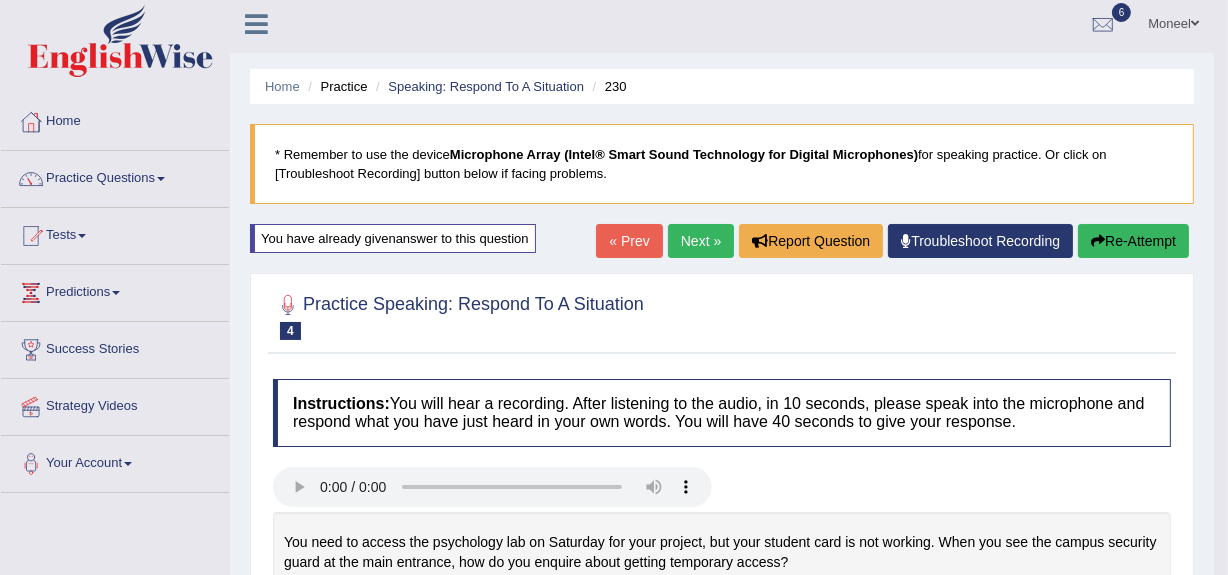scroll, scrollTop: 0, scrollLeft: 0, axis: both 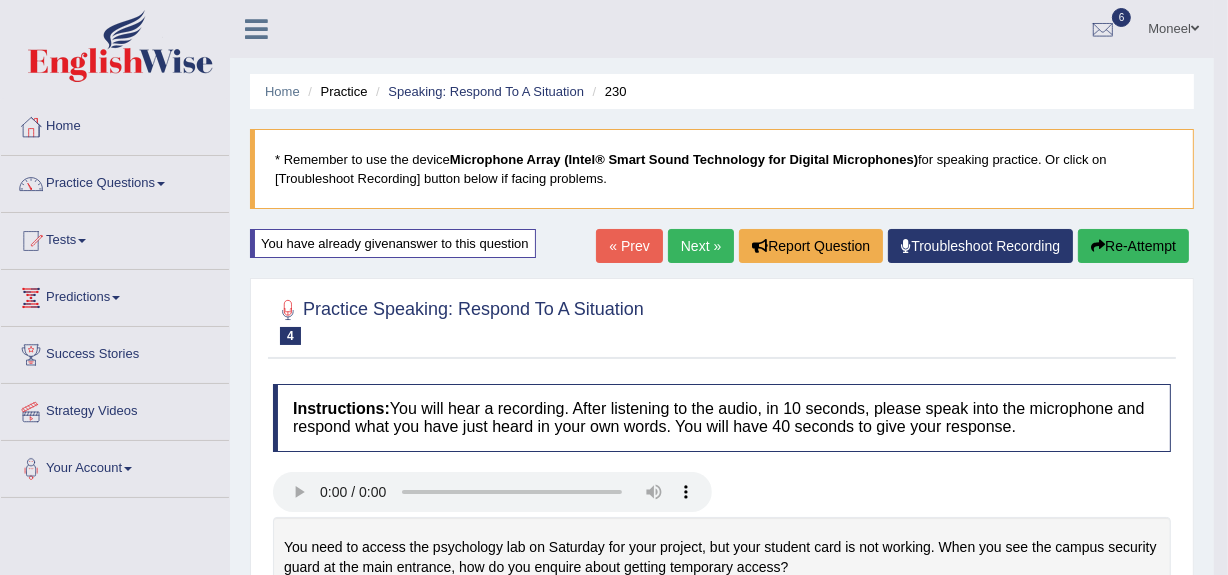 click on "Next »" at bounding box center [701, 246] 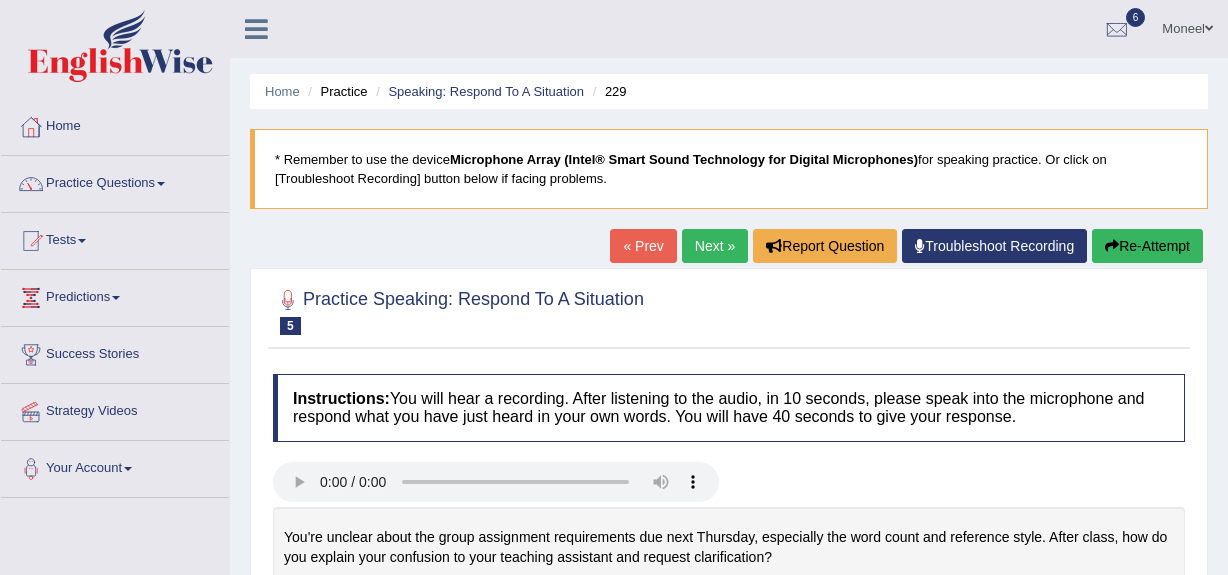 scroll, scrollTop: 0, scrollLeft: 0, axis: both 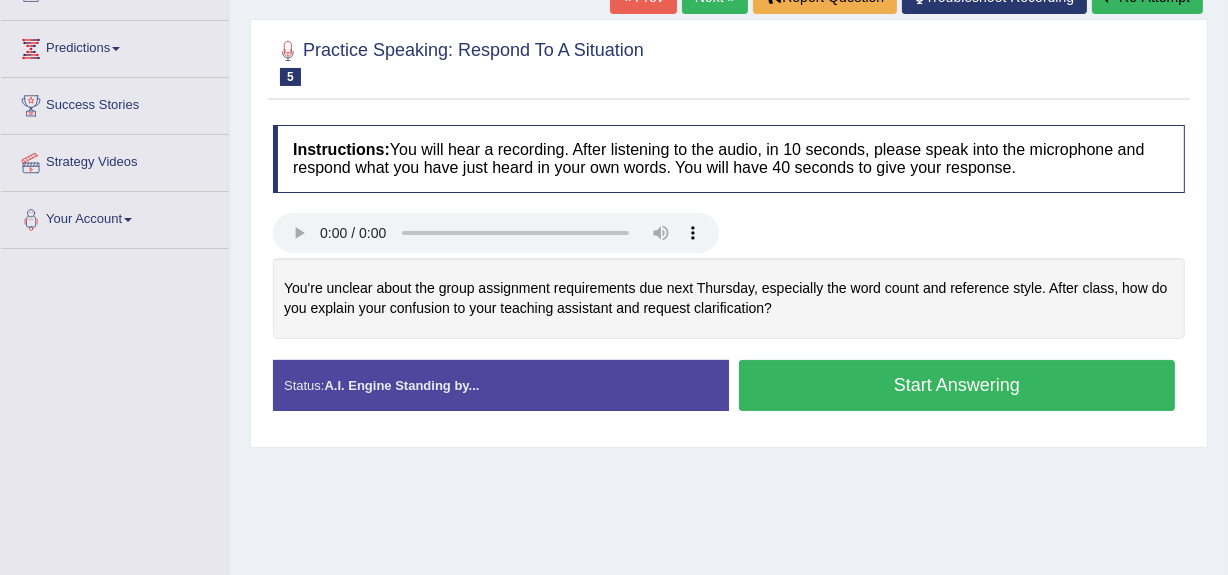 click on "Start Answering" at bounding box center [957, 385] 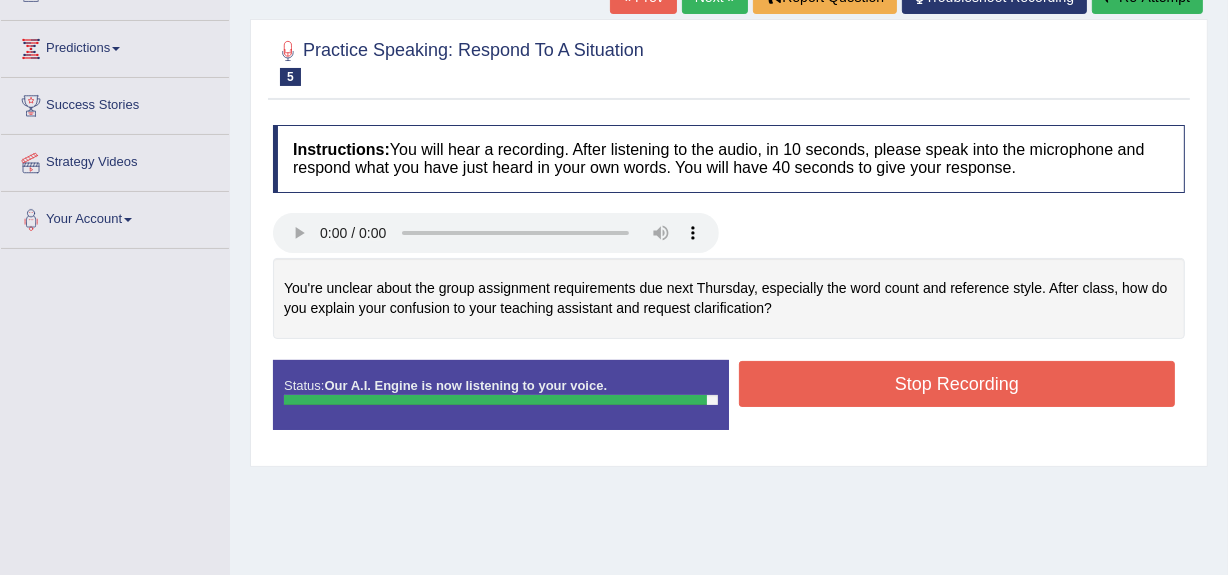 click on "Stop Recording" at bounding box center [957, 384] 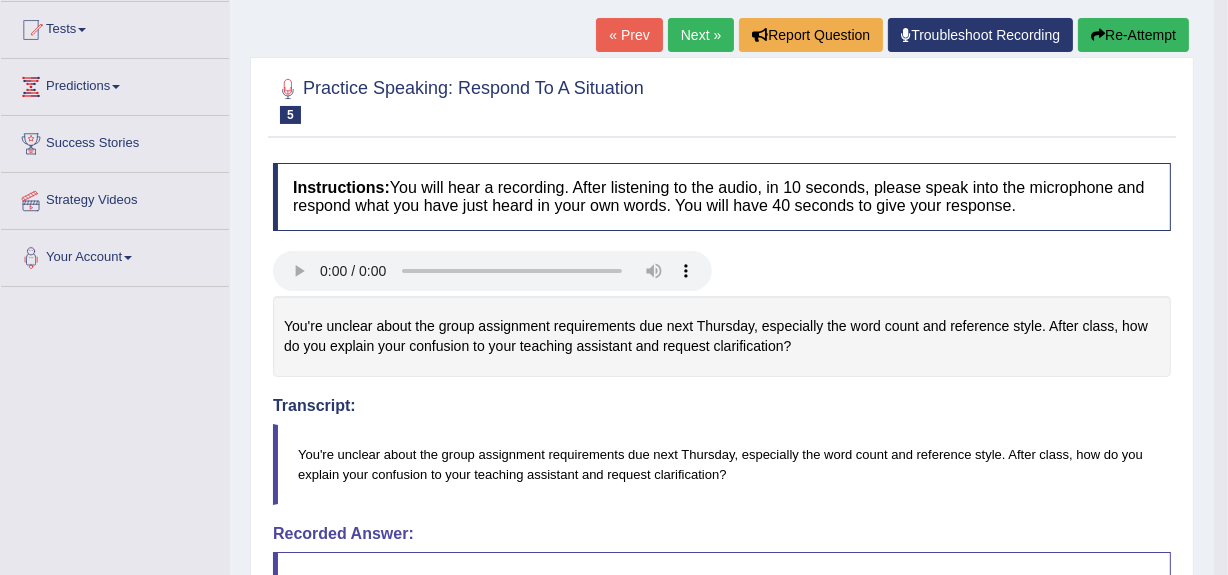 scroll, scrollTop: 122, scrollLeft: 0, axis: vertical 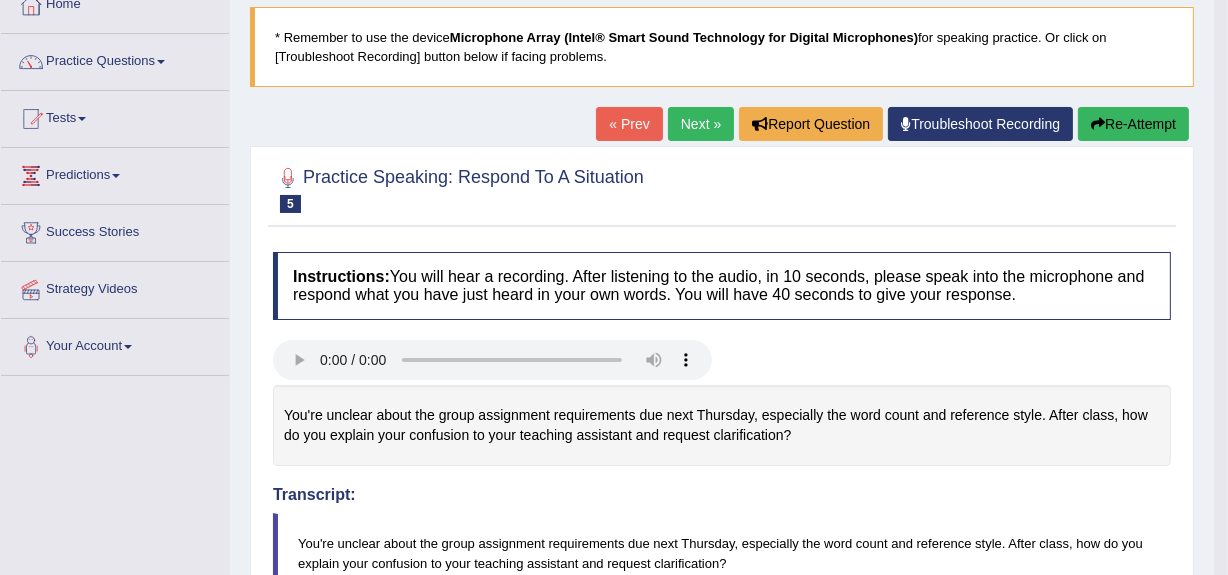 click on "Next »" at bounding box center [701, 124] 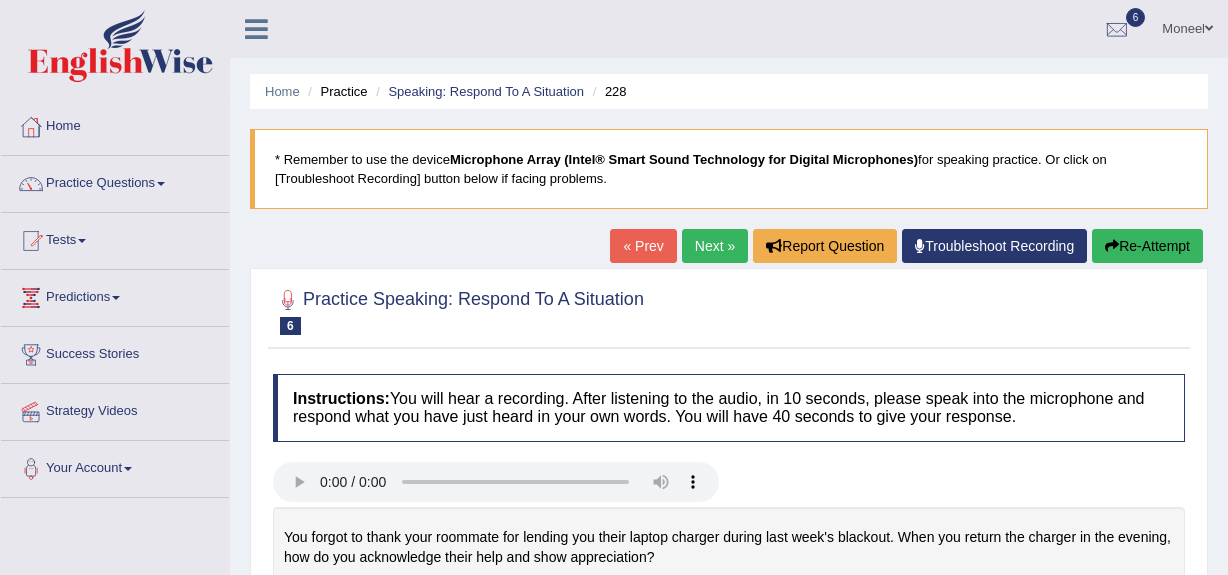 scroll, scrollTop: 0, scrollLeft: 0, axis: both 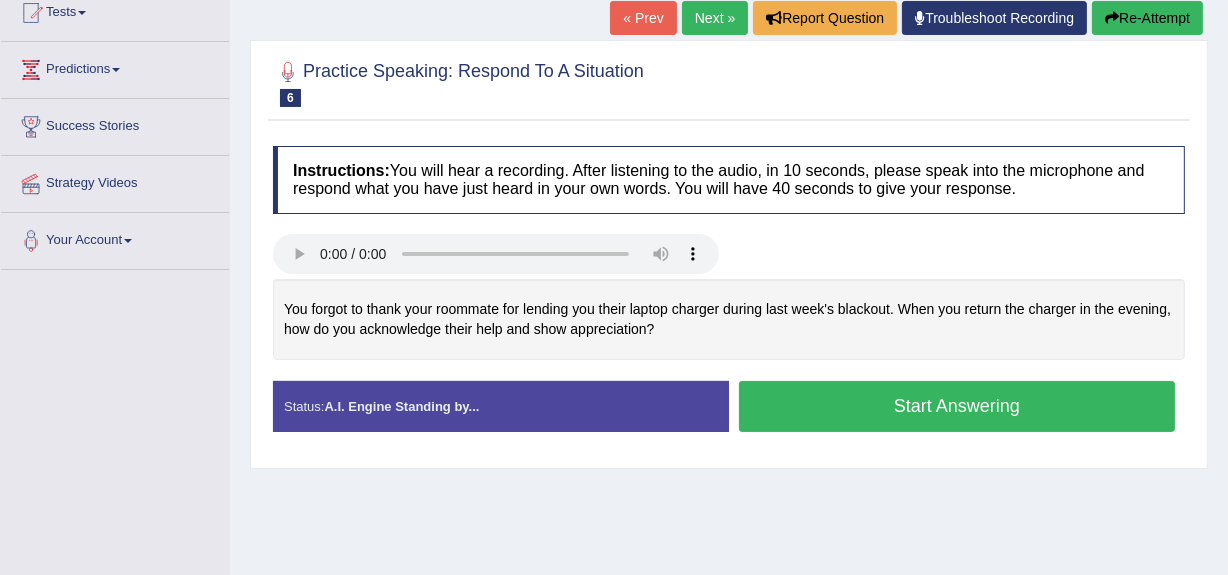 click on "Start Answering" at bounding box center (957, 406) 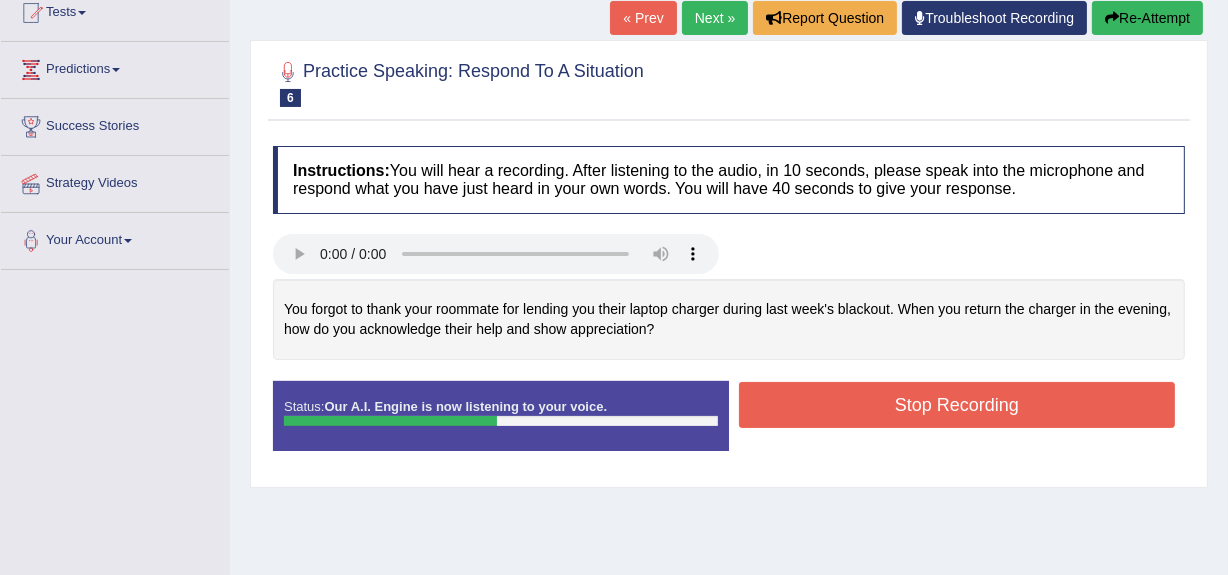 click on "Stop Recording" at bounding box center (957, 405) 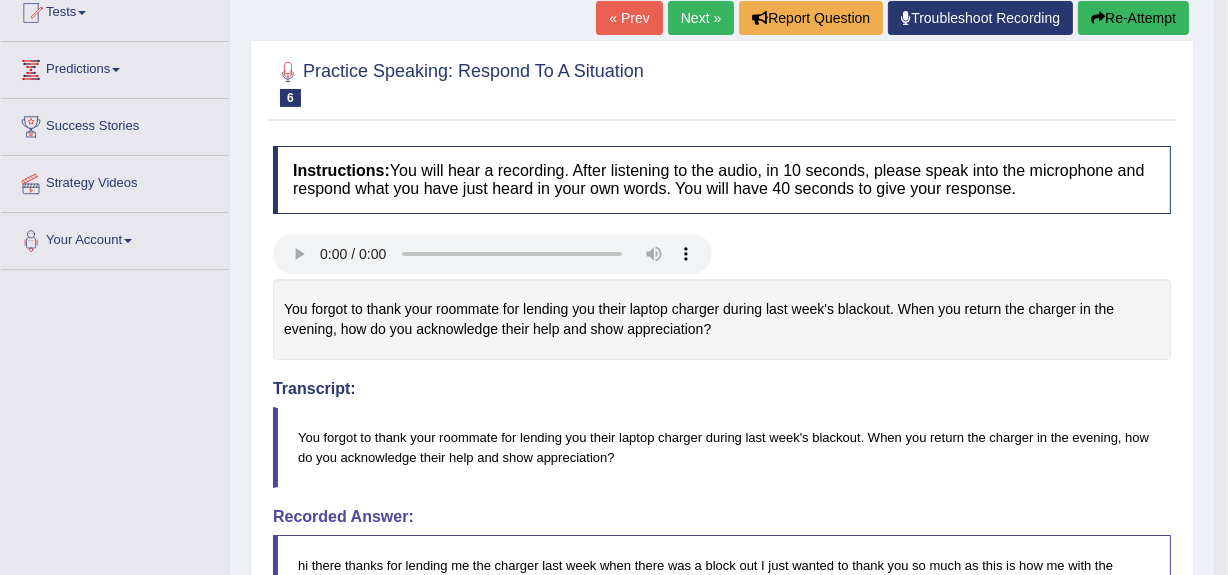 click on "Re-Attempt" at bounding box center (1133, 18) 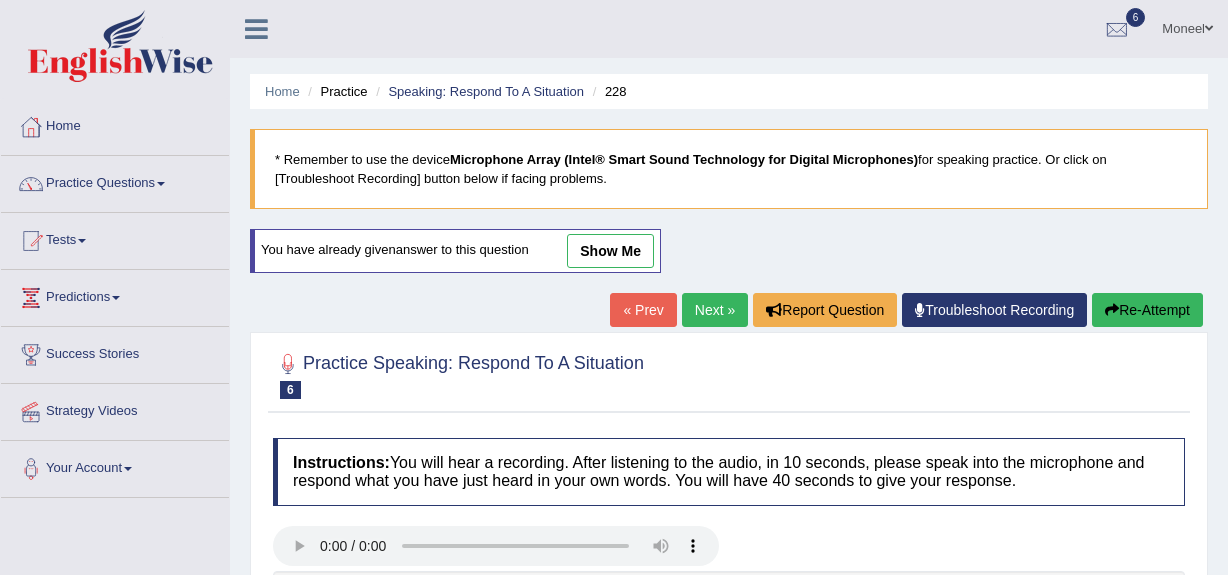 scroll, scrollTop: 447, scrollLeft: 0, axis: vertical 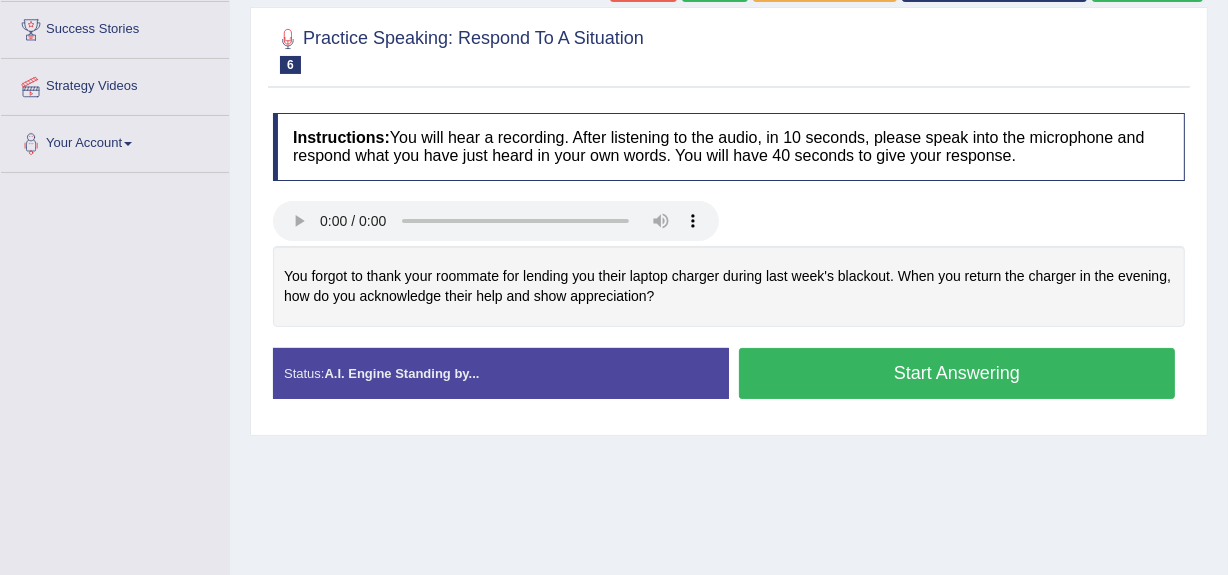 click on "Start Answering" at bounding box center [957, 373] 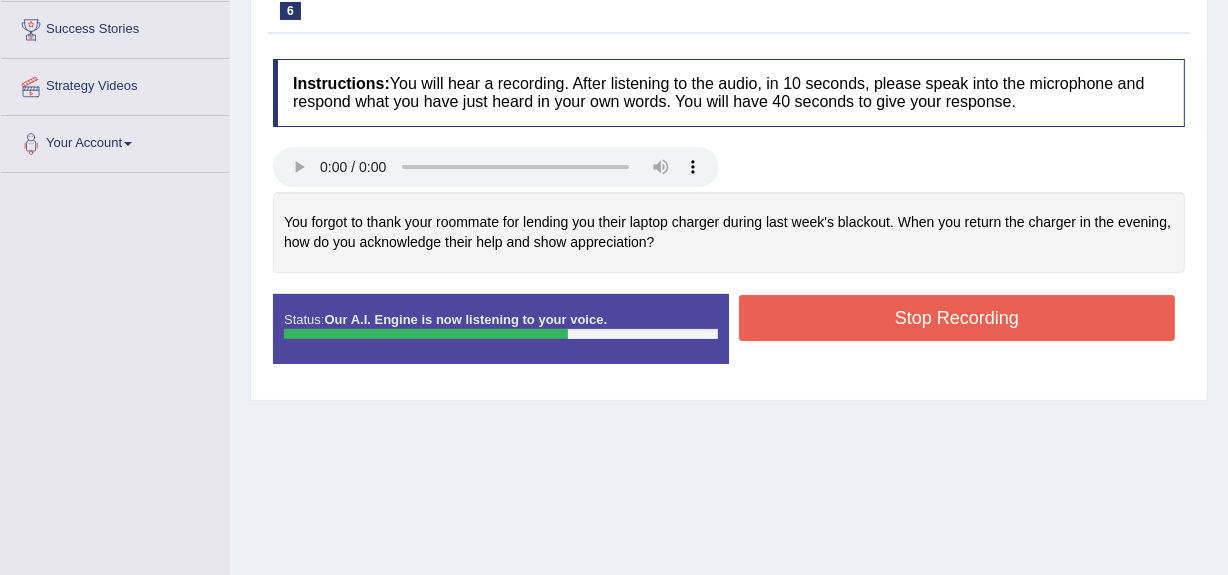 click on "Stop Recording" at bounding box center [957, 318] 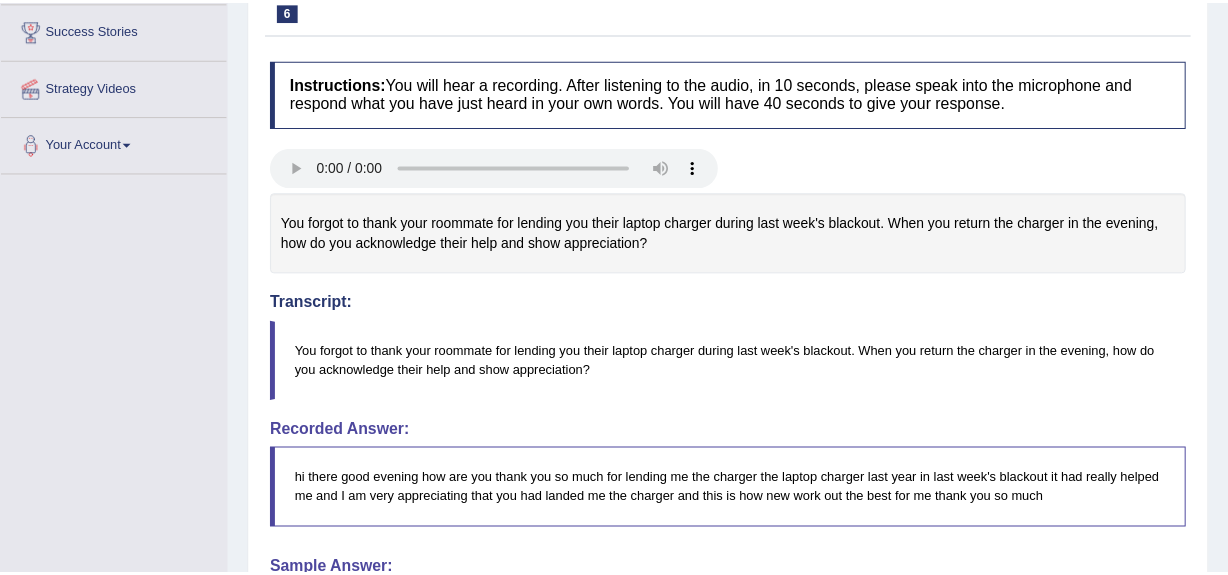 scroll, scrollTop: 327, scrollLeft: 0, axis: vertical 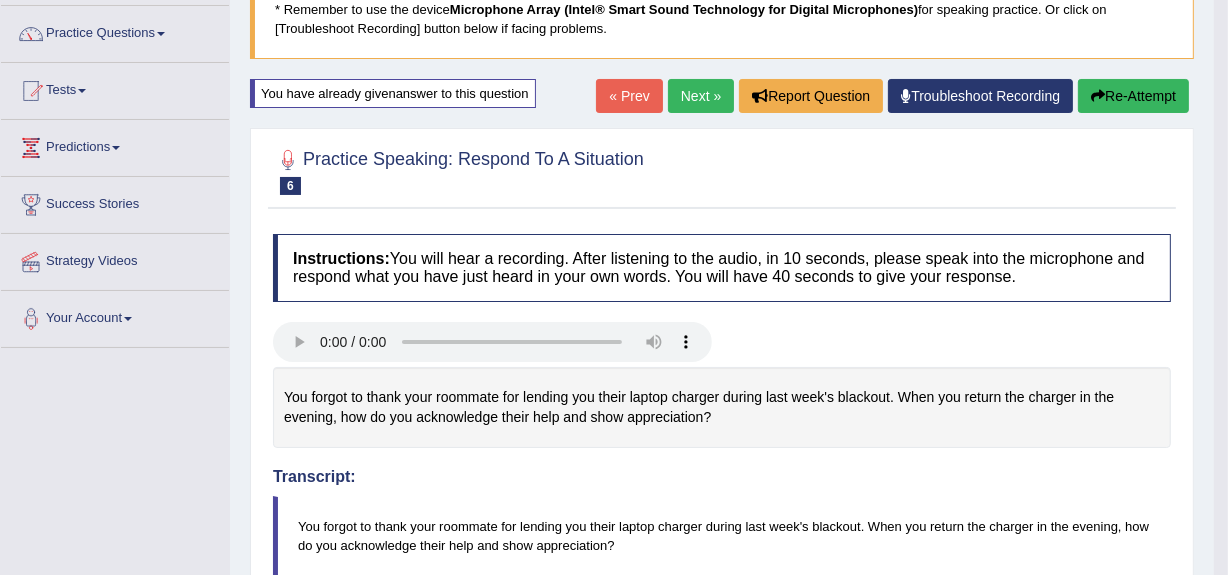 click on "Next »" at bounding box center (701, 96) 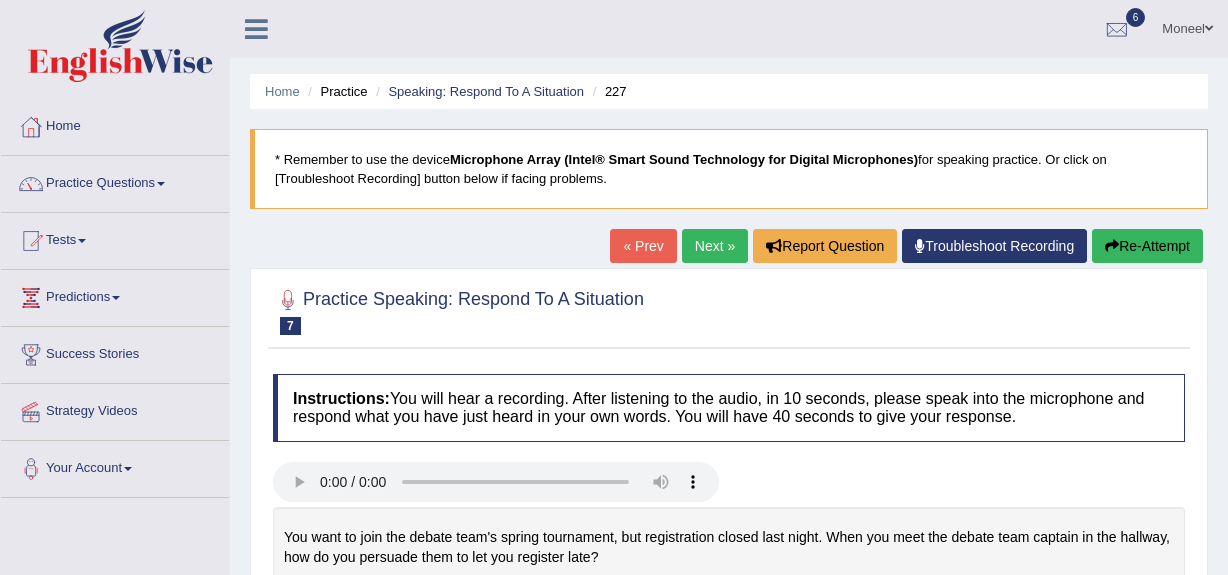 scroll, scrollTop: 0, scrollLeft: 0, axis: both 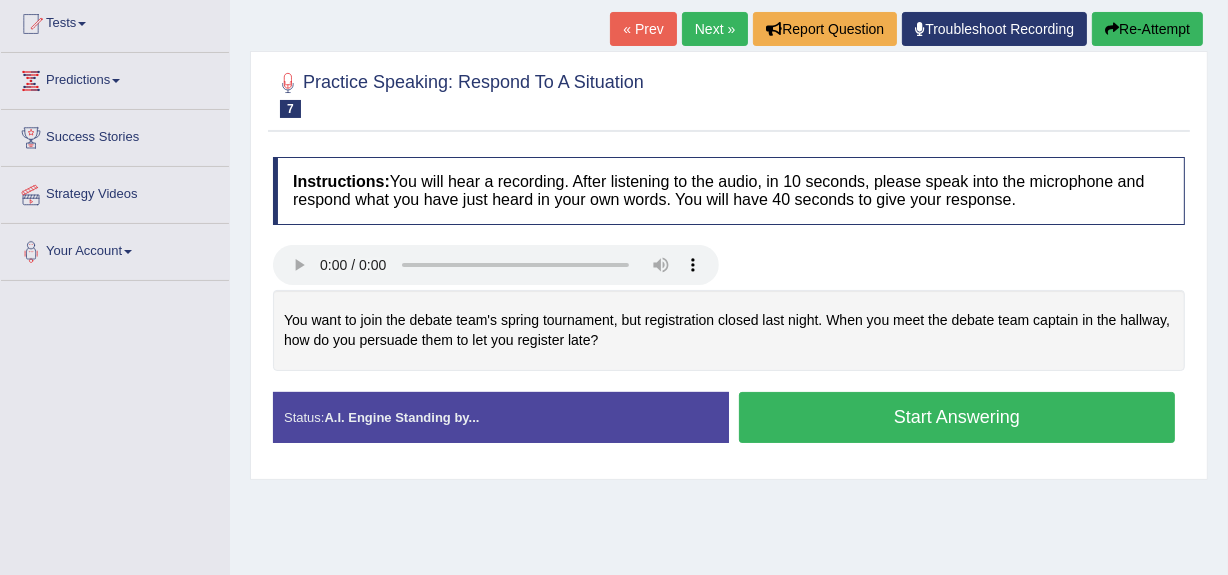 click on "Start Answering" at bounding box center [957, 417] 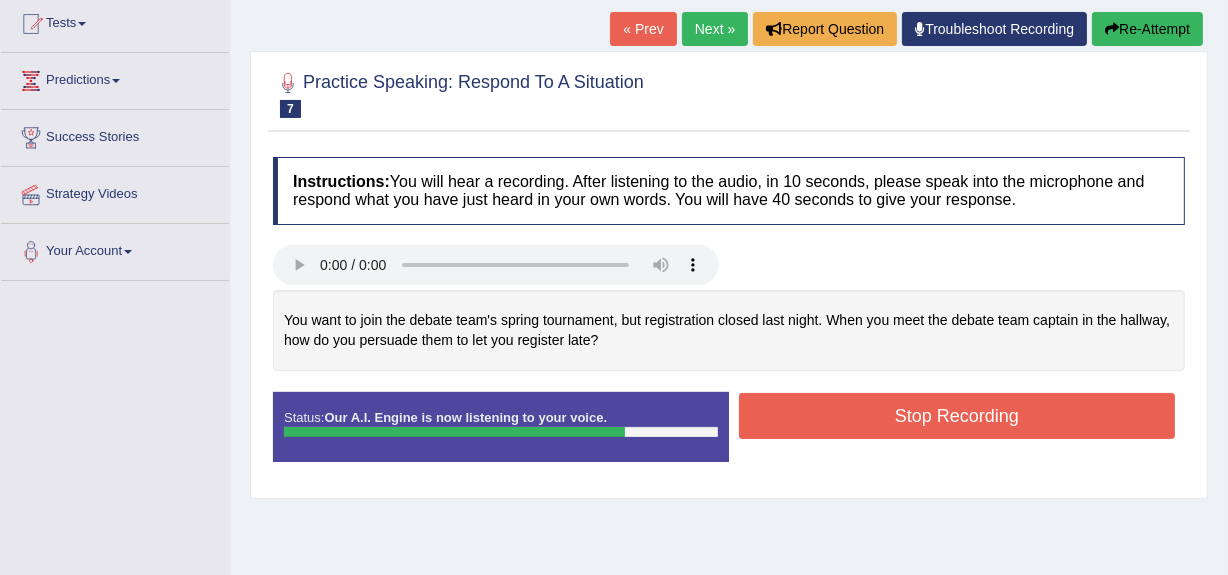 drag, startPoint x: 899, startPoint y: 443, endPoint x: 902, endPoint y: 433, distance: 10.440307 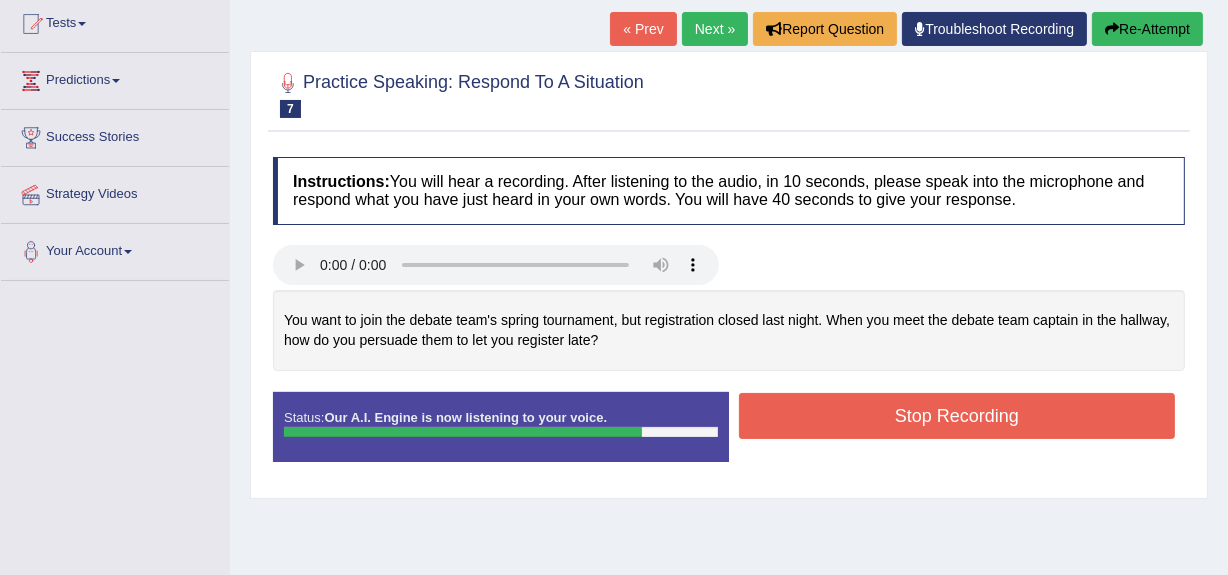 click on "Stop Recording" at bounding box center (957, 416) 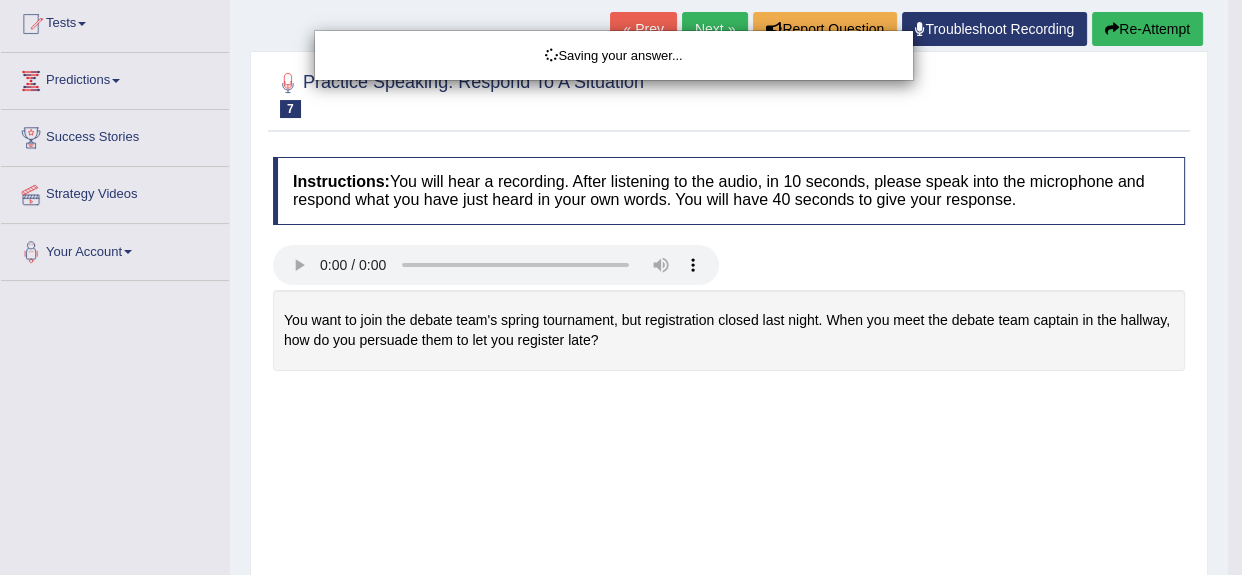 click on "Toggle navigation
Home
Practice Questions   Speaking Practice Read Aloud
Repeat Sentence
Describe Image
Re-tell Lecture
Answer Short Question
Summarize Group Discussion
Respond To A Situation
Writing Practice  Summarize Written Text
Write Essay
Reading Practice  Reading & Writing: Fill In The Blanks
Choose Multiple Answers
Re-order Paragraphs
Fill In The Blanks
Choose Single Answer
Listening Practice  Summarize Spoken Text
Highlight Incorrect Words
Highlight Correct Summary
Select Missing Word
Choose Single Answer
Choose Multiple Answers
Fill In The Blanks
Write From Dictation
Pronunciation
Tests  Take Practice Sectional Test" at bounding box center [621, 70] 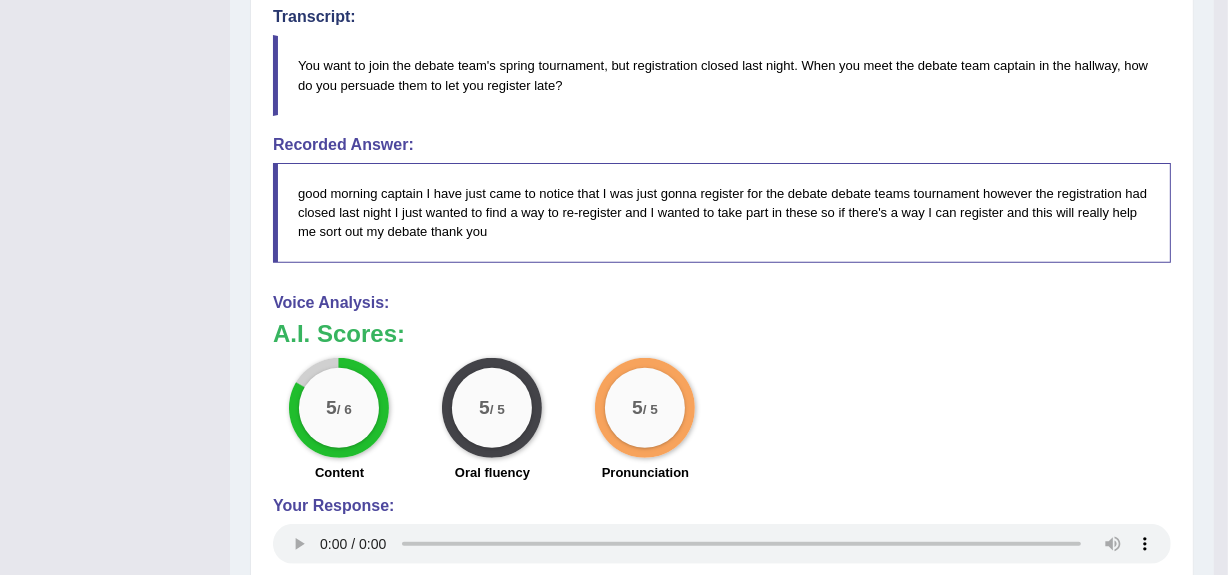 scroll, scrollTop: 601, scrollLeft: 0, axis: vertical 